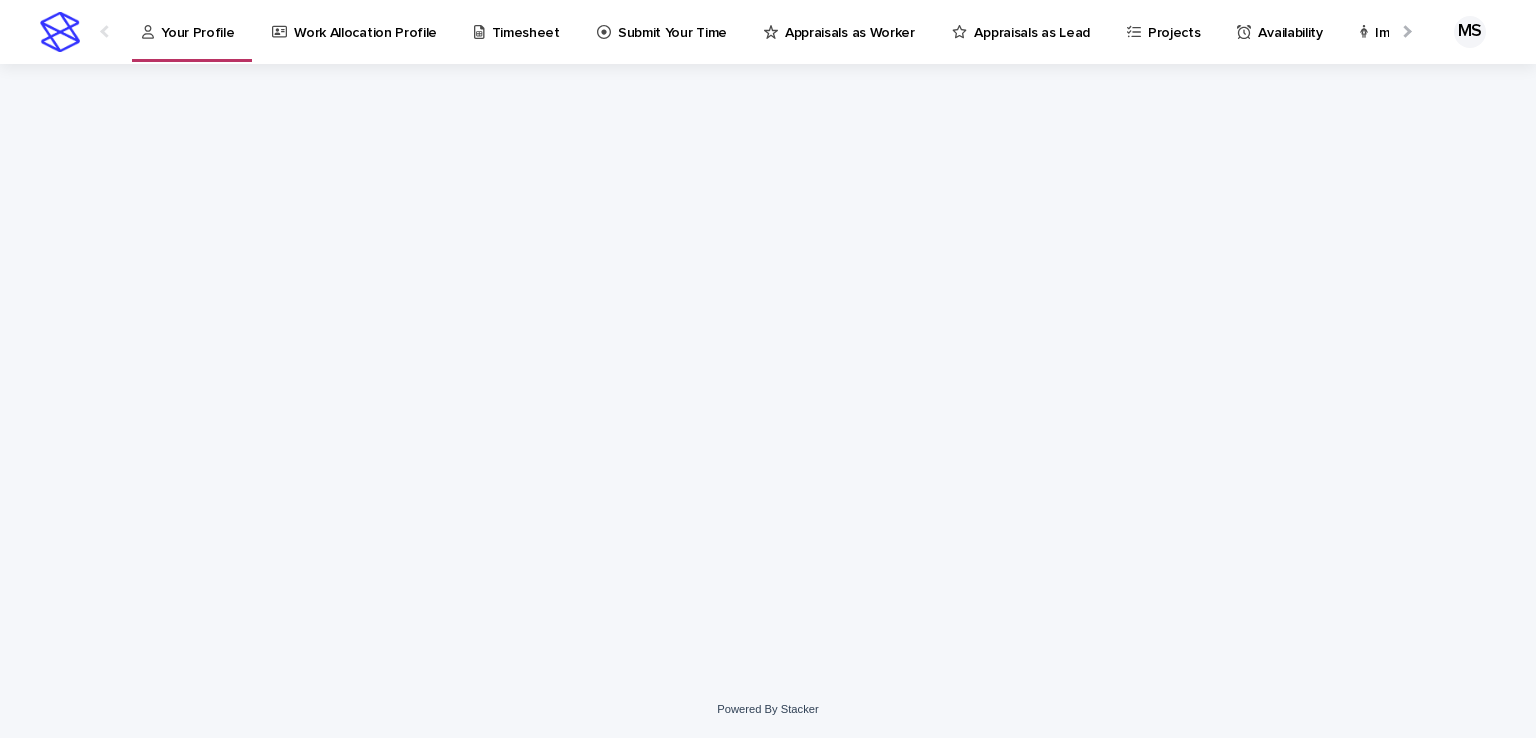 scroll, scrollTop: 0, scrollLeft: 0, axis: both 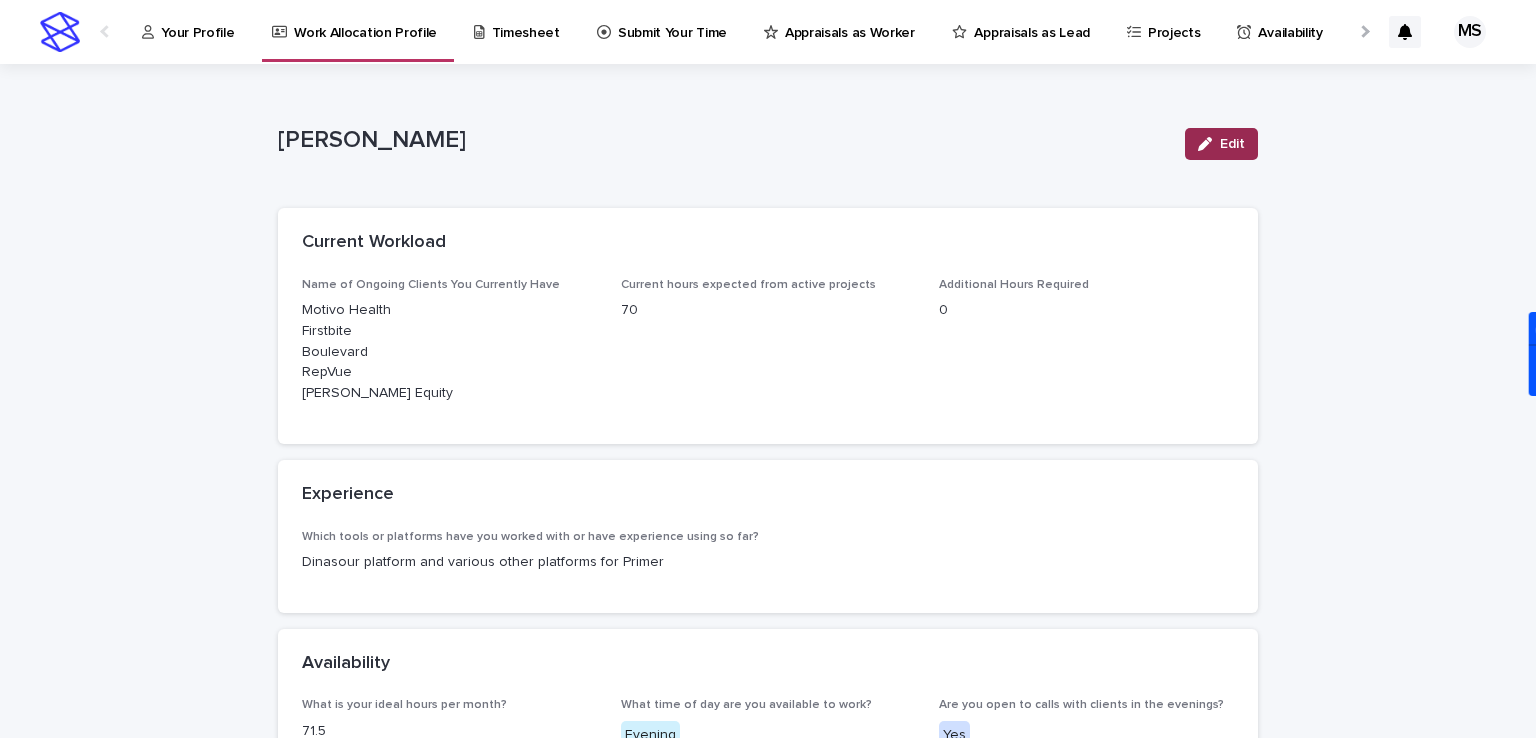 click 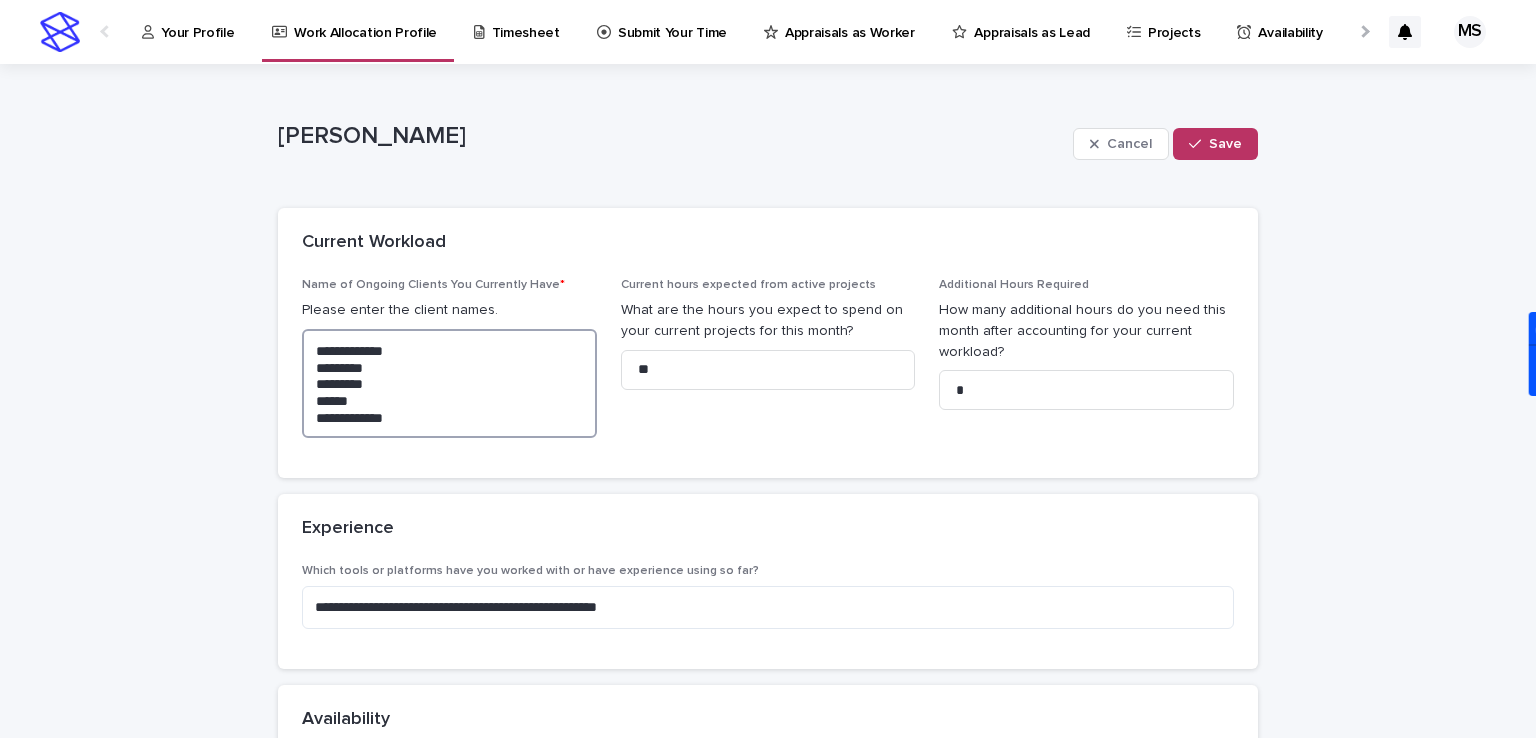 drag, startPoint x: 376, startPoint y: 384, endPoint x: 295, endPoint y: 385, distance: 81.00617 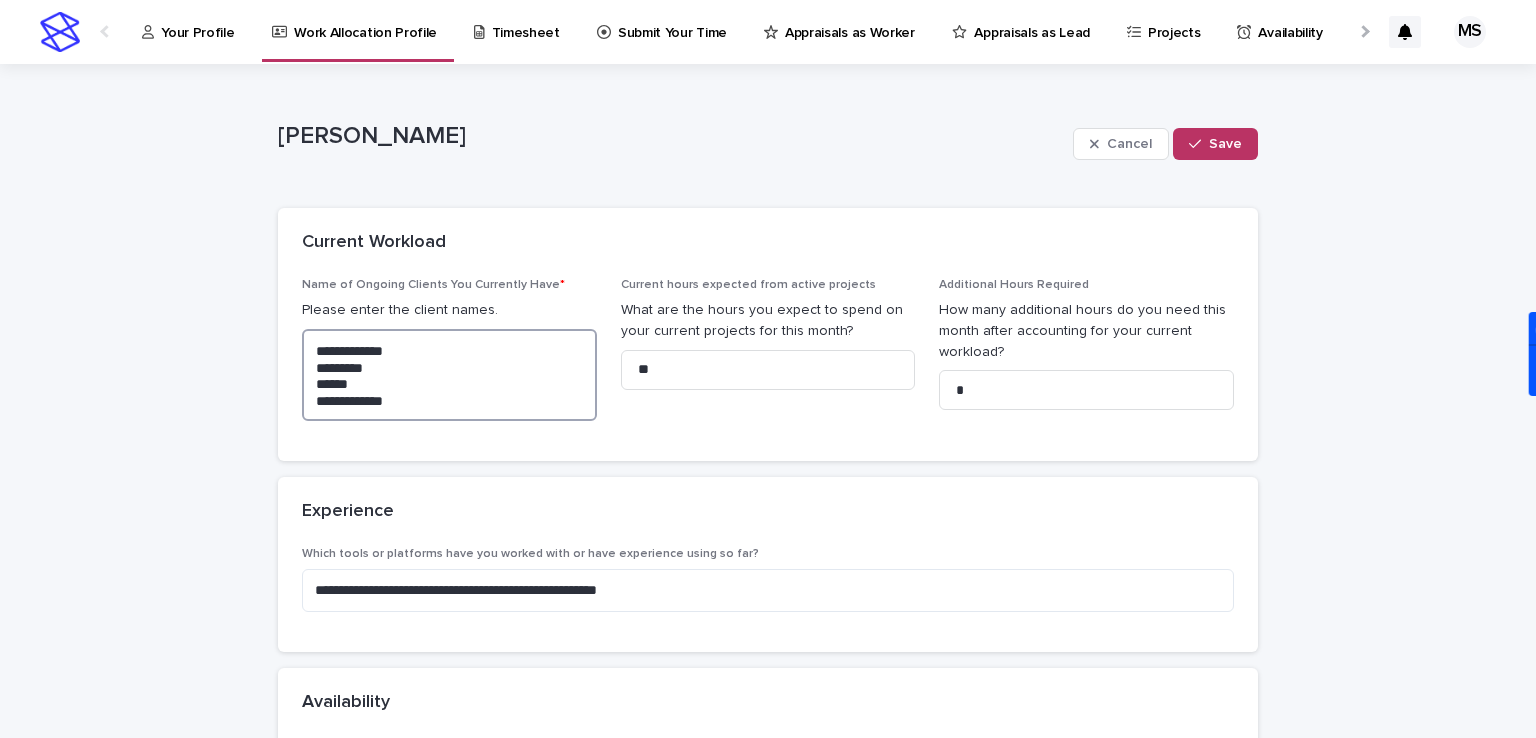 click on "**********" at bounding box center [449, 375] 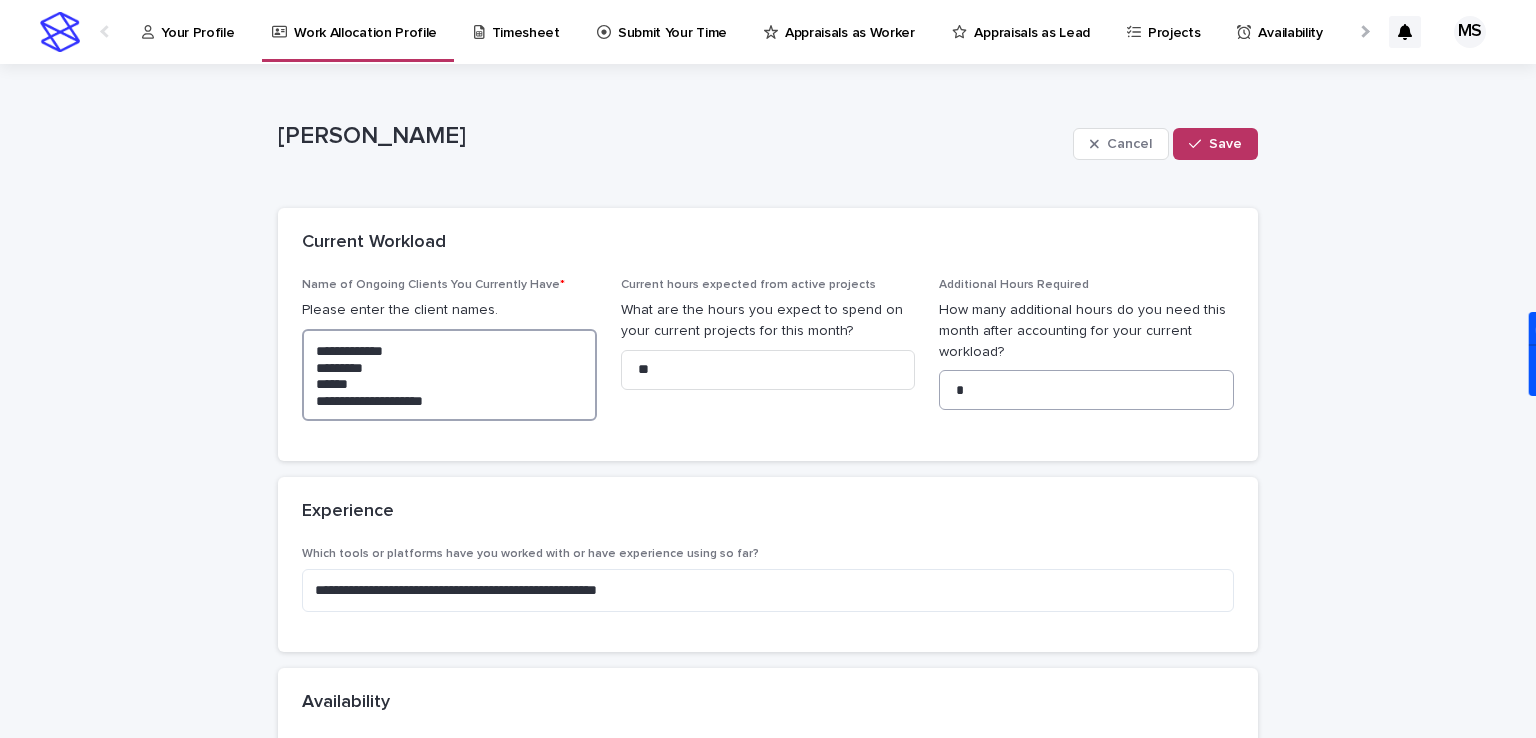 type on "**********" 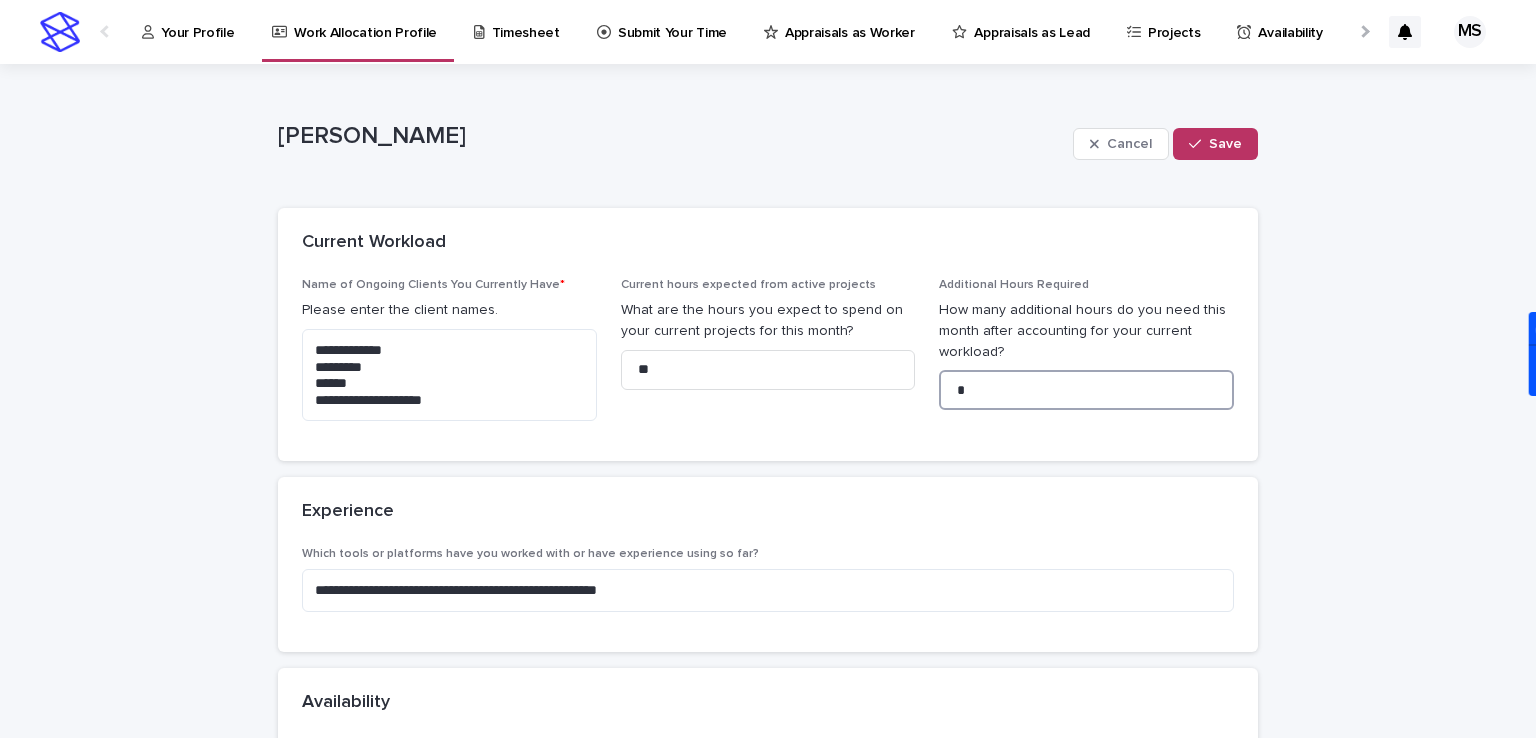 click on "*" at bounding box center (1086, 390) 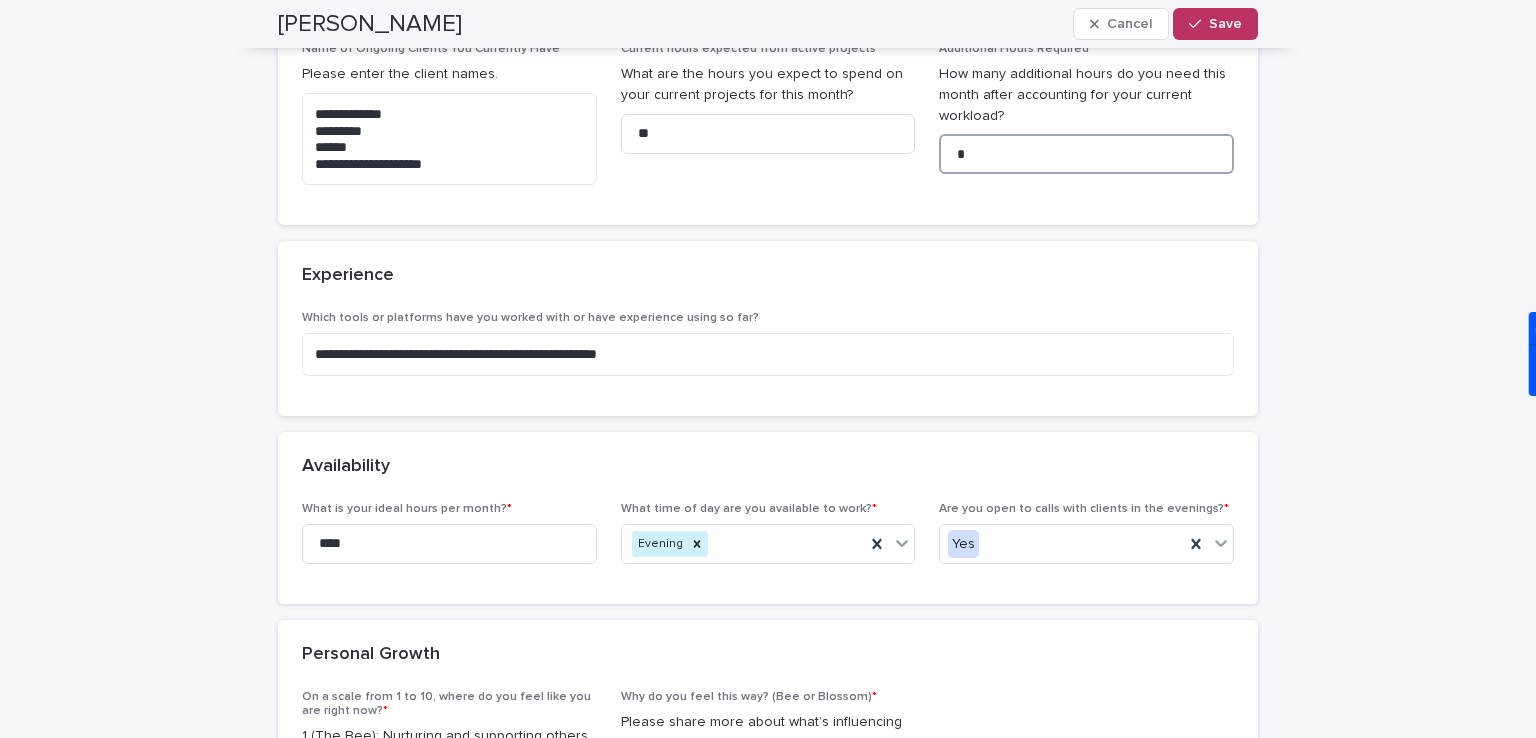 scroll, scrollTop: 376, scrollLeft: 0, axis: vertical 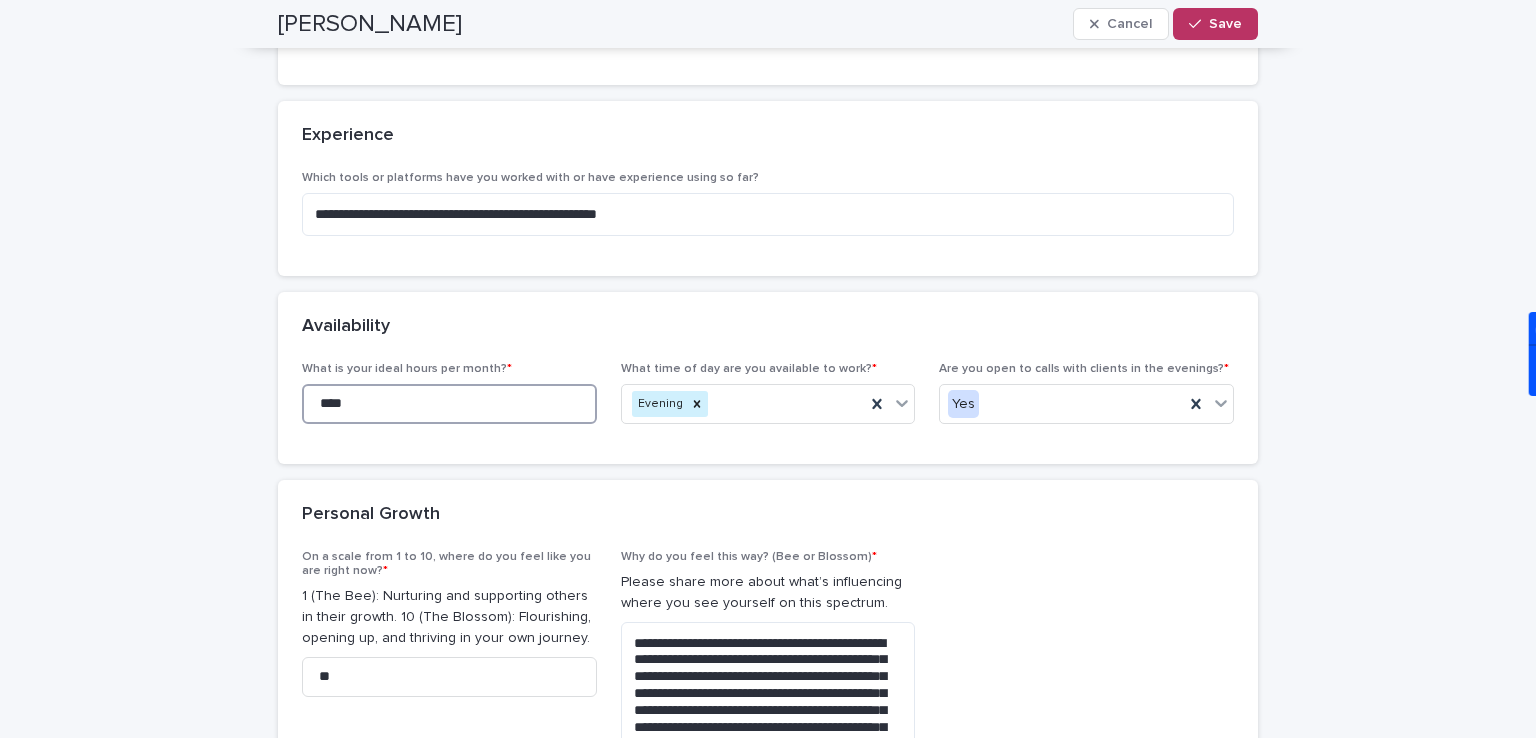 drag, startPoint x: 428, startPoint y: 406, endPoint x: 316, endPoint y: 405, distance: 112.00446 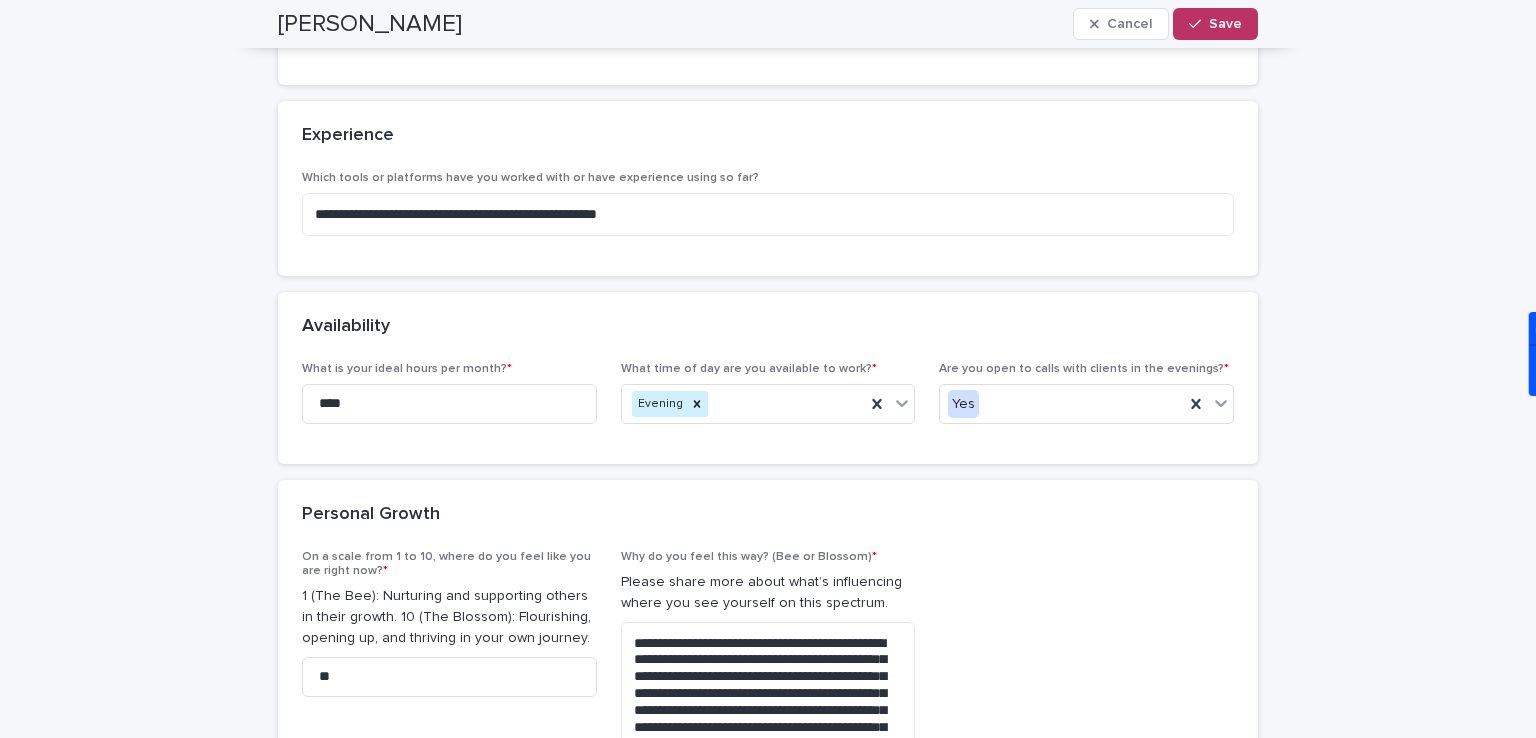 click on "**********" at bounding box center (768, 354) 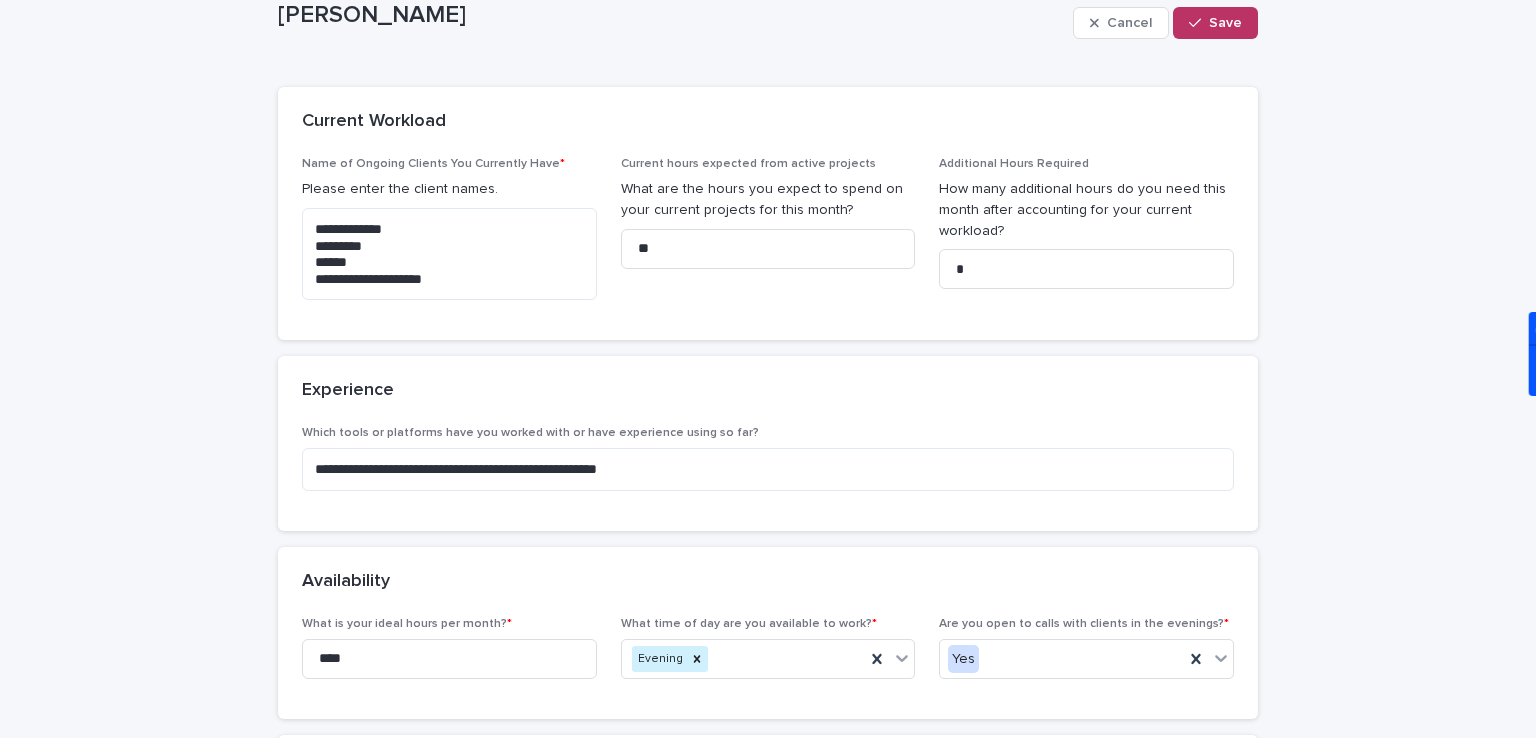 scroll, scrollTop: 85, scrollLeft: 0, axis: vertical 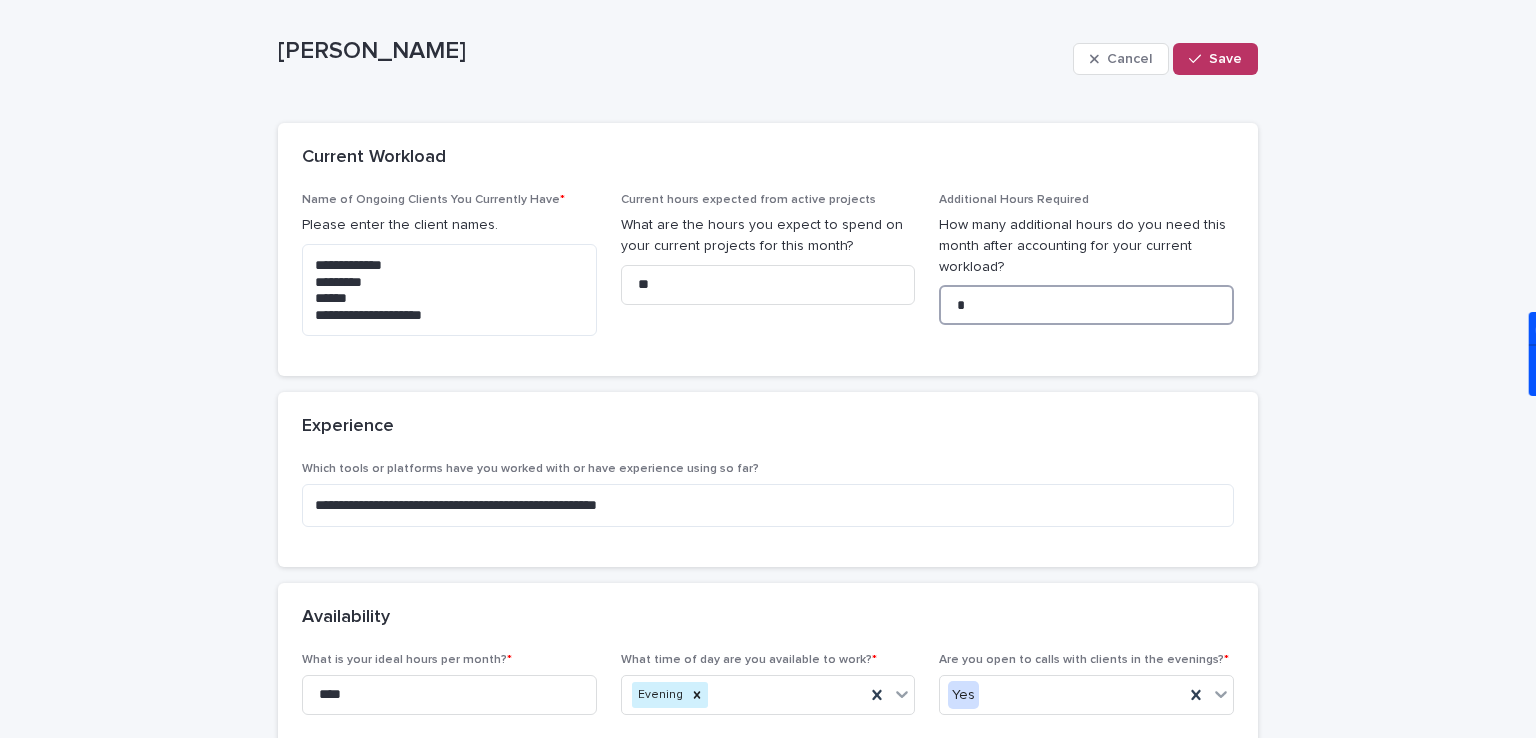 drag, startPoint x: 1002, startPoint y: 297, endPoint x: 937, endPoint y: 302, distance: 65.192024 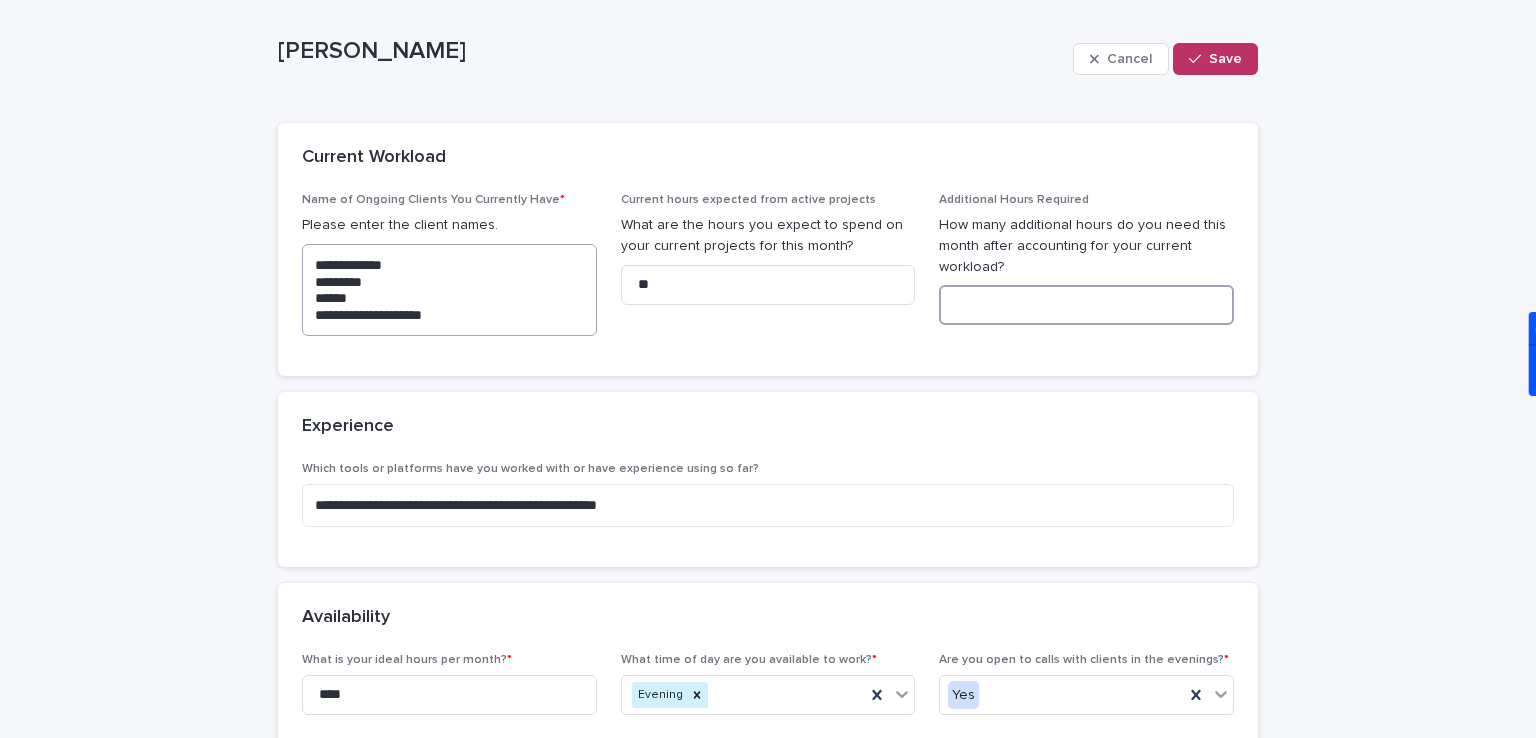 type 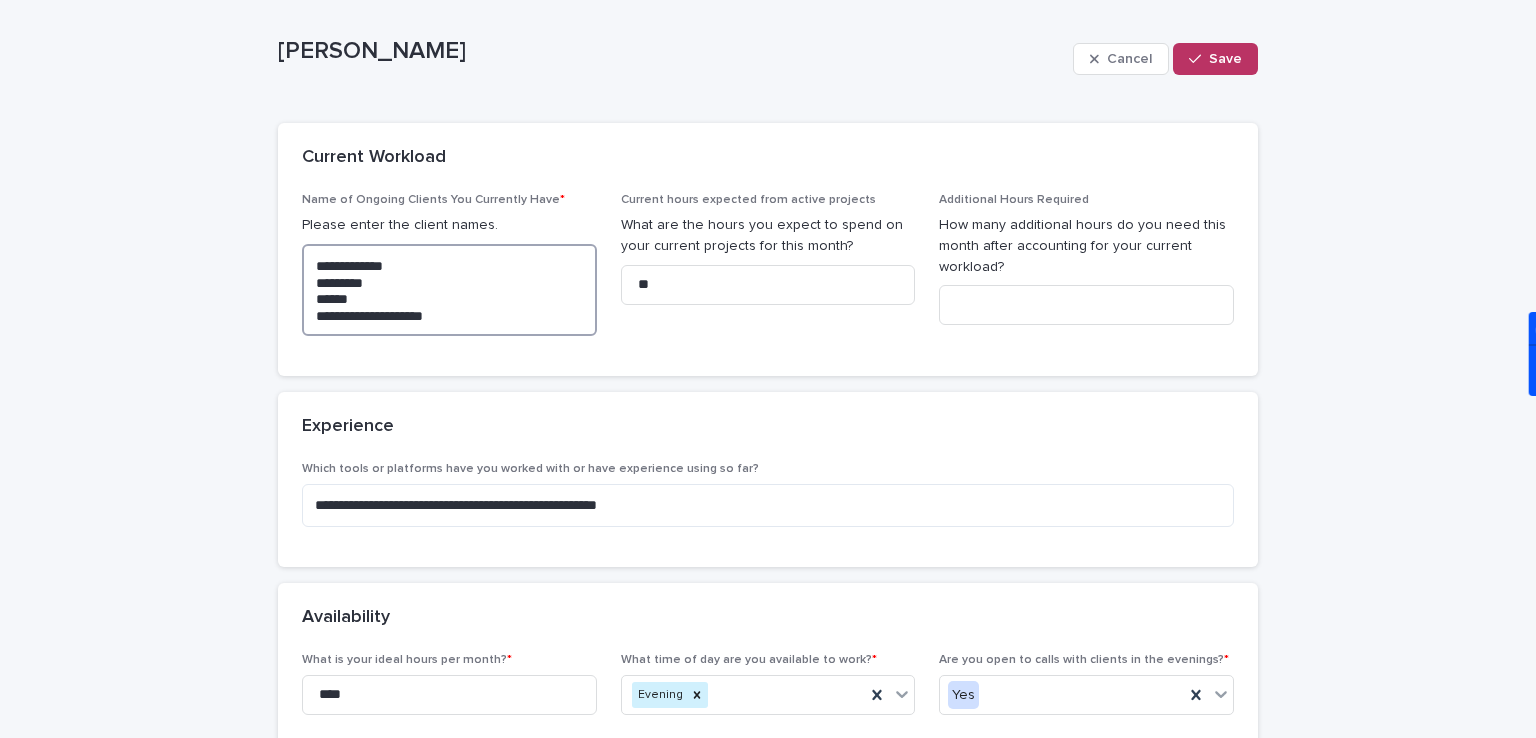 click on "**********" at bounding box center [449, 290] 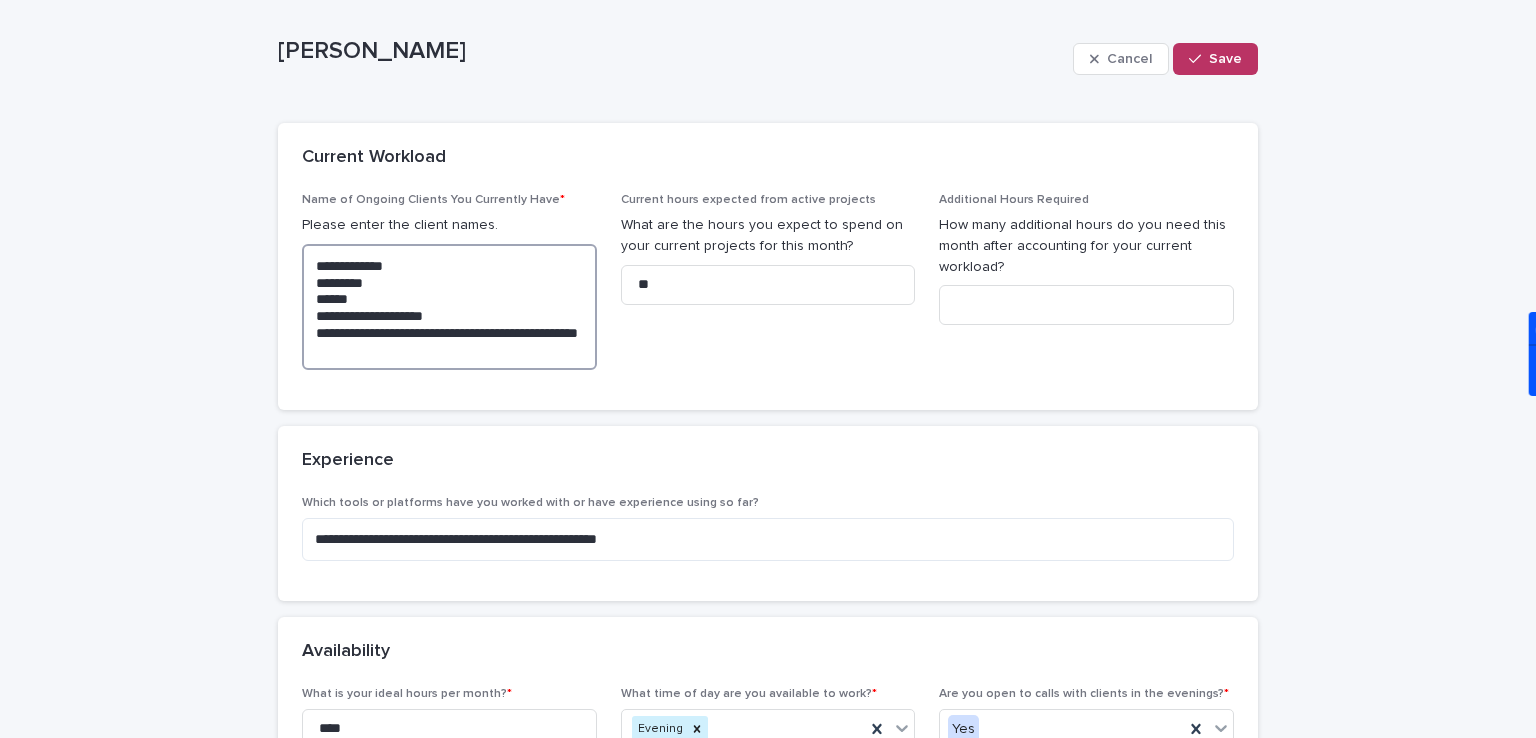 click on "**********" at bounding box center (449, 307) 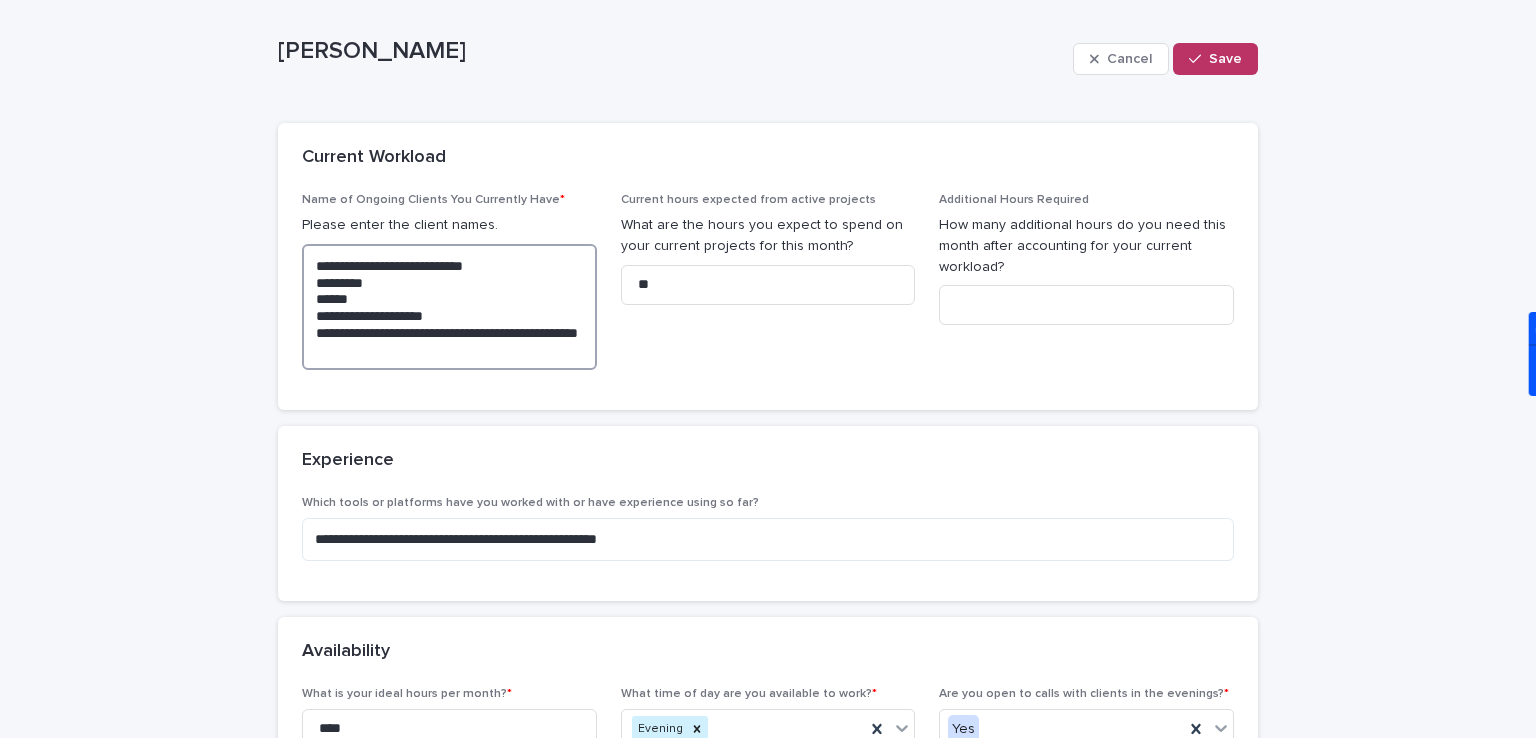 click on "**********" at bounding box center (449, 307) 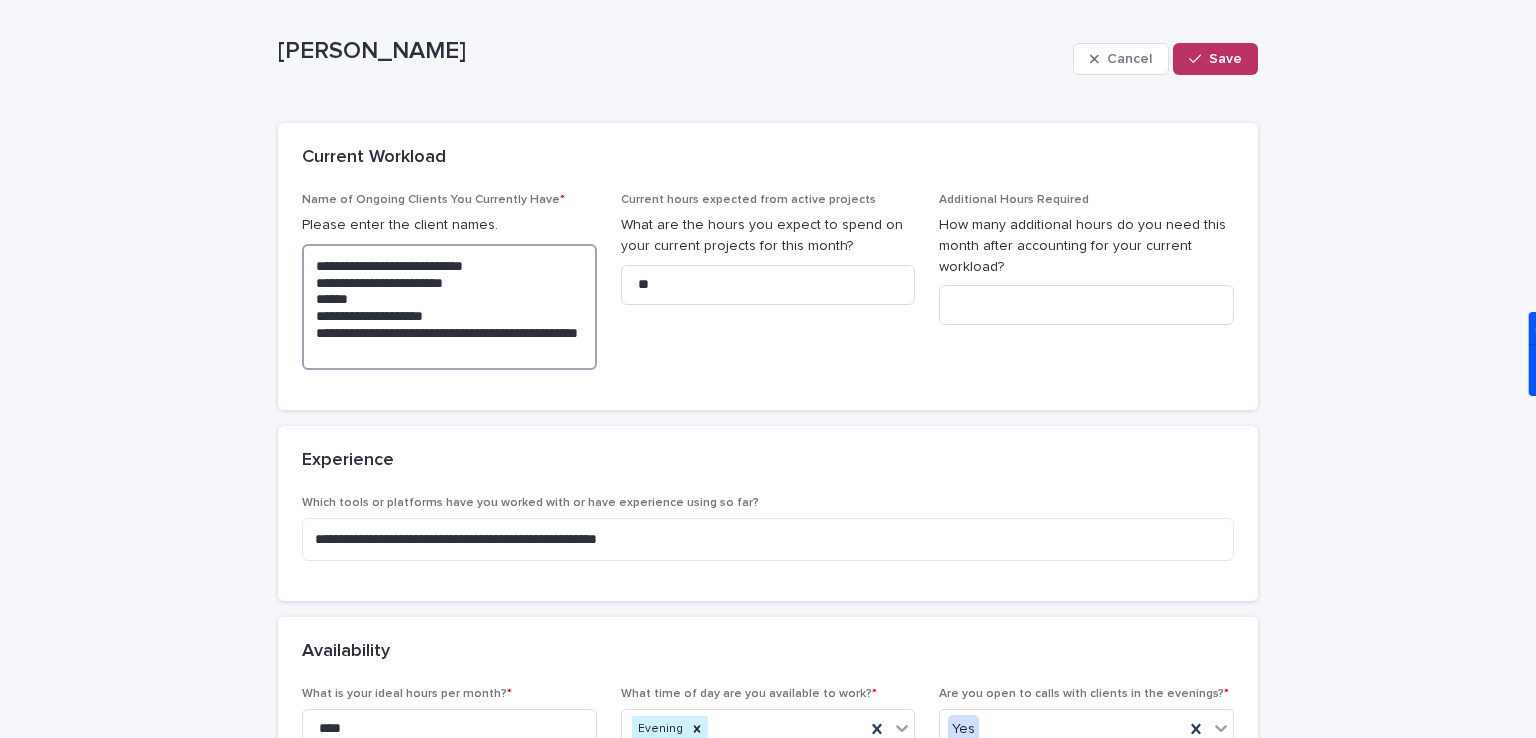 click on "**********" at bounding box center [449, 307] 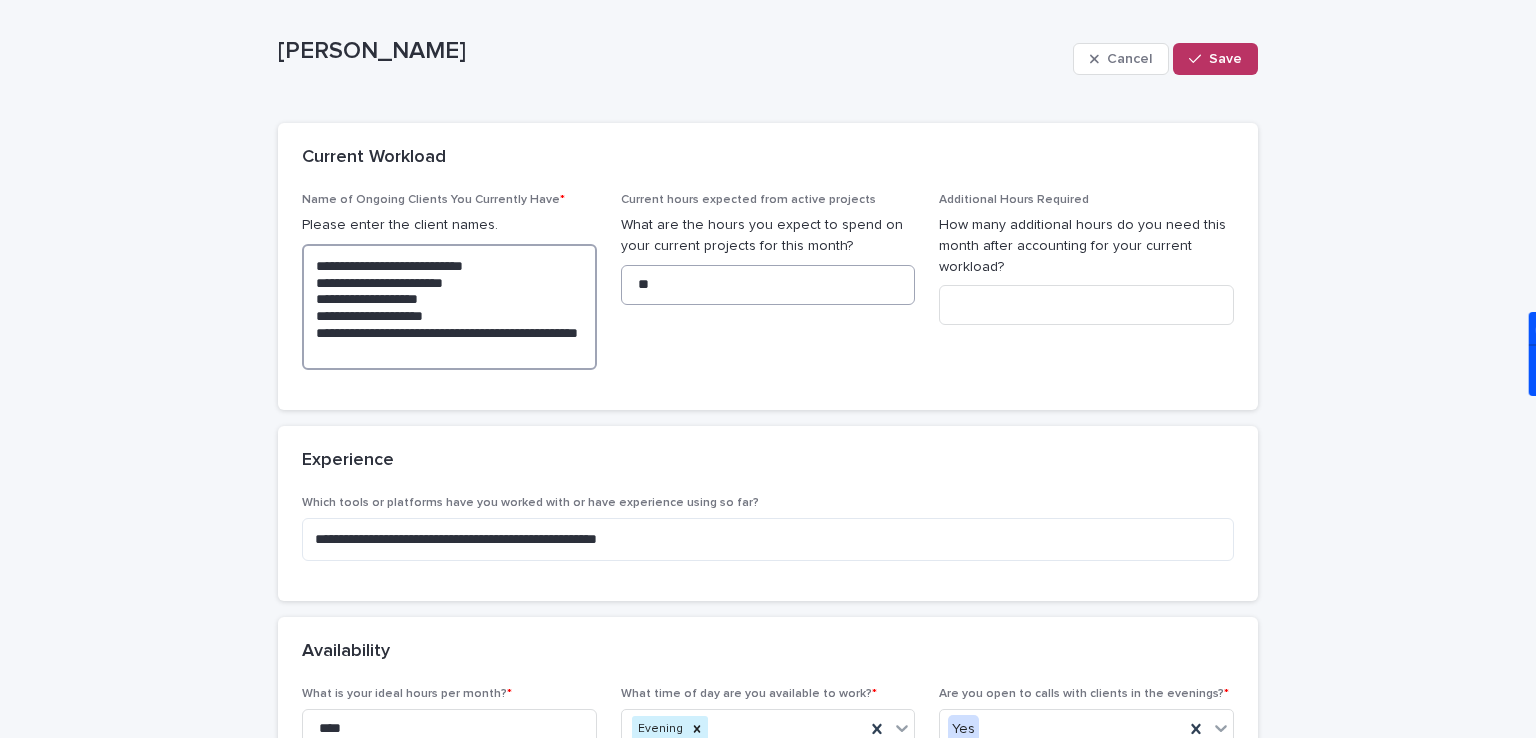 type on "**********" 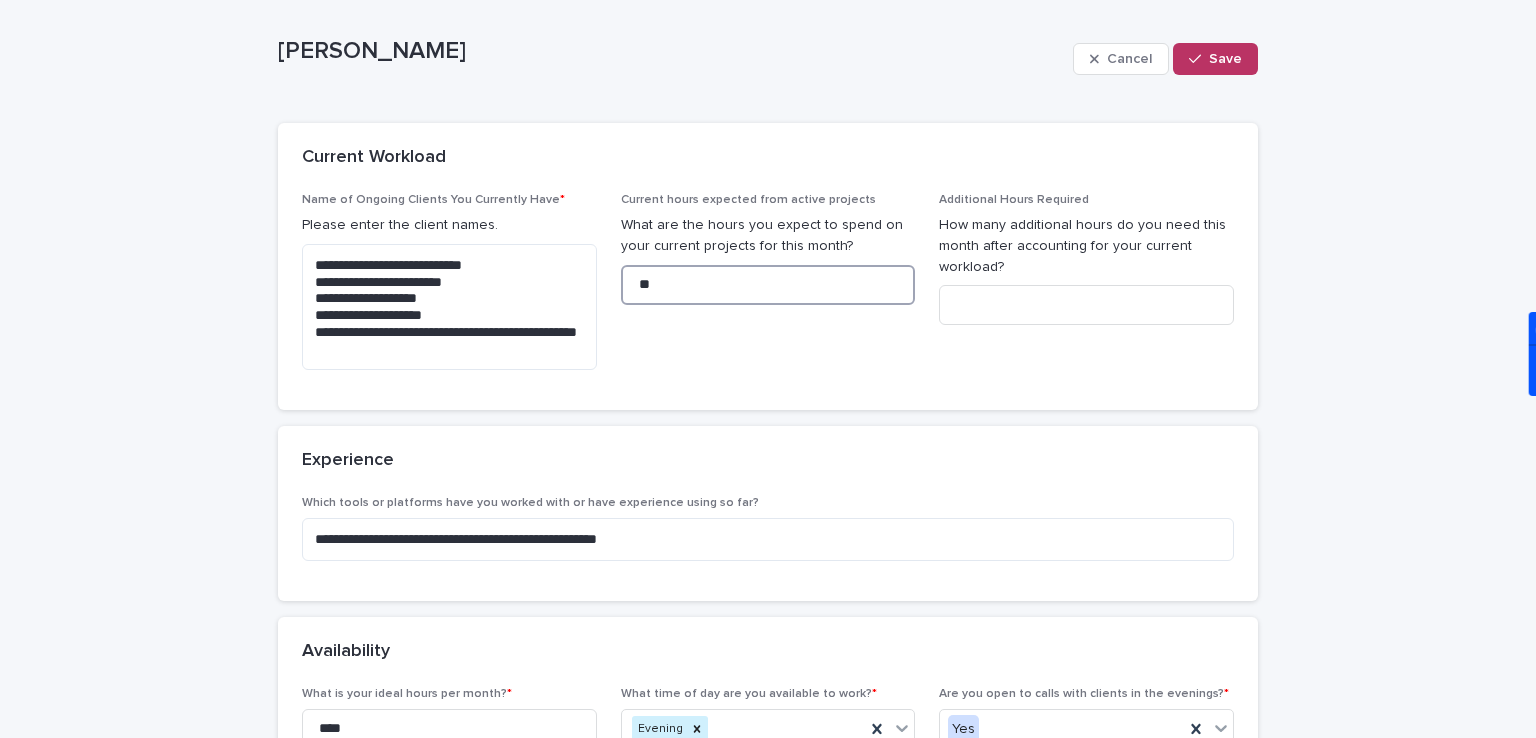 drag, startPoint x: 648, startPoint y: 288, endPoint x: 627, endPoint y: 283, distance: 21.587032 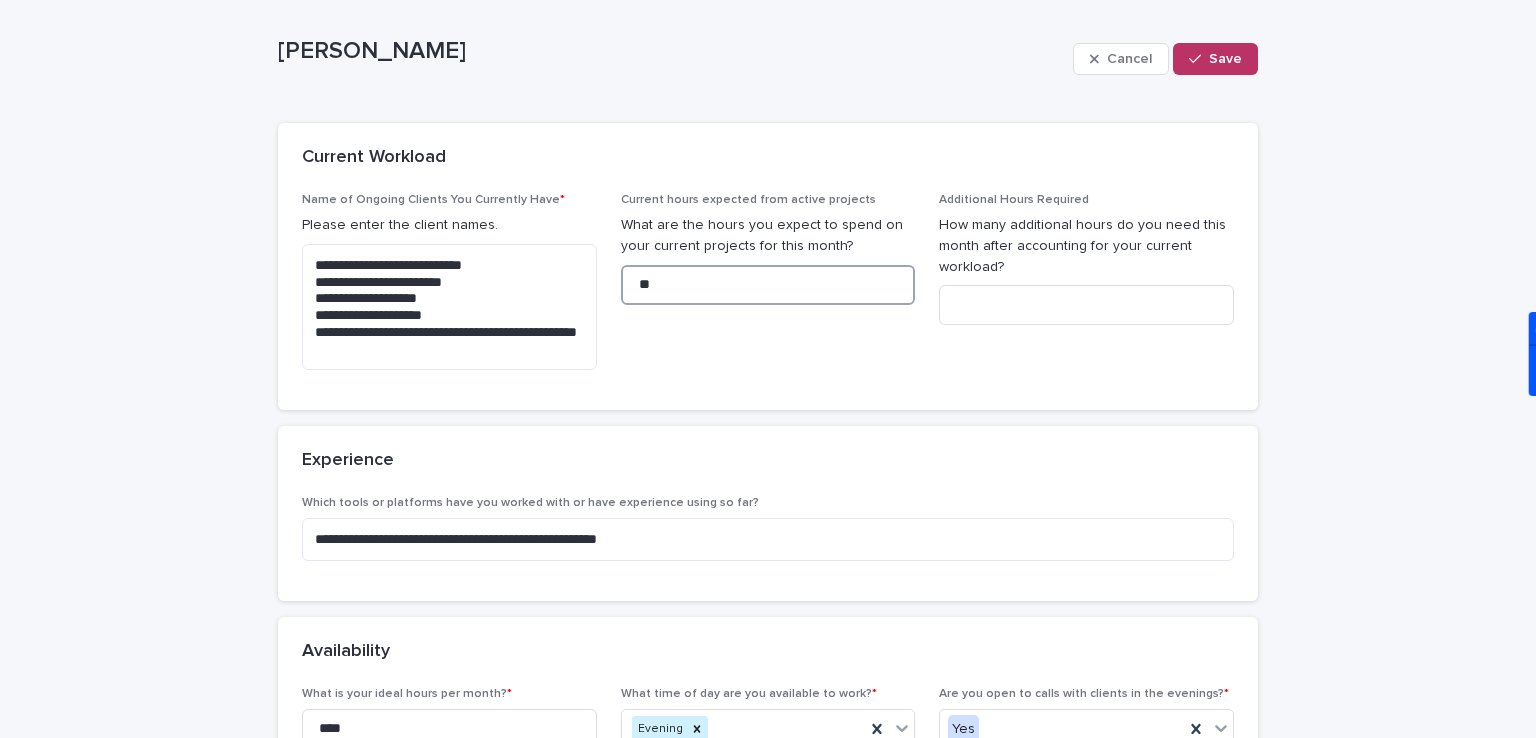 type on "**" 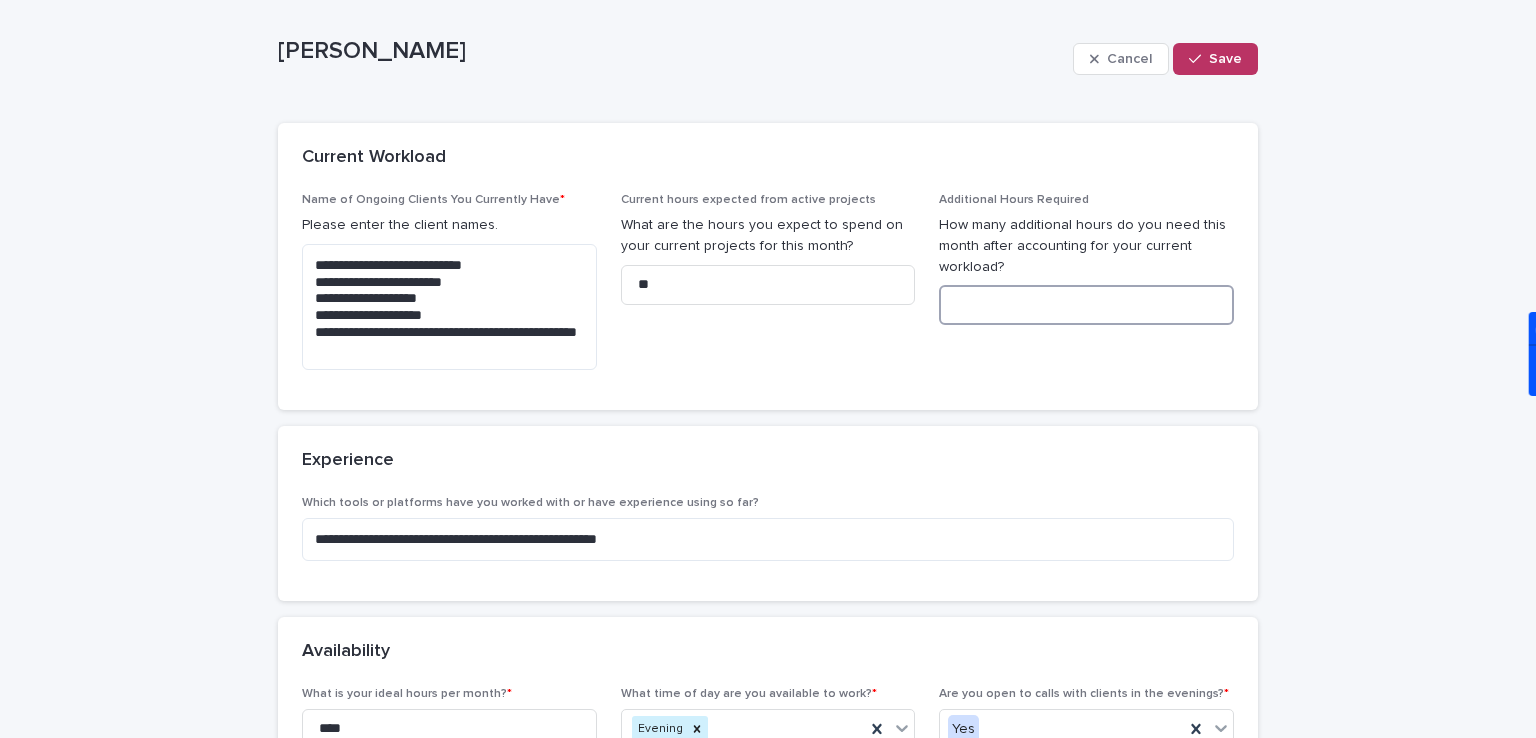 click at bounding box center [1086, 305] 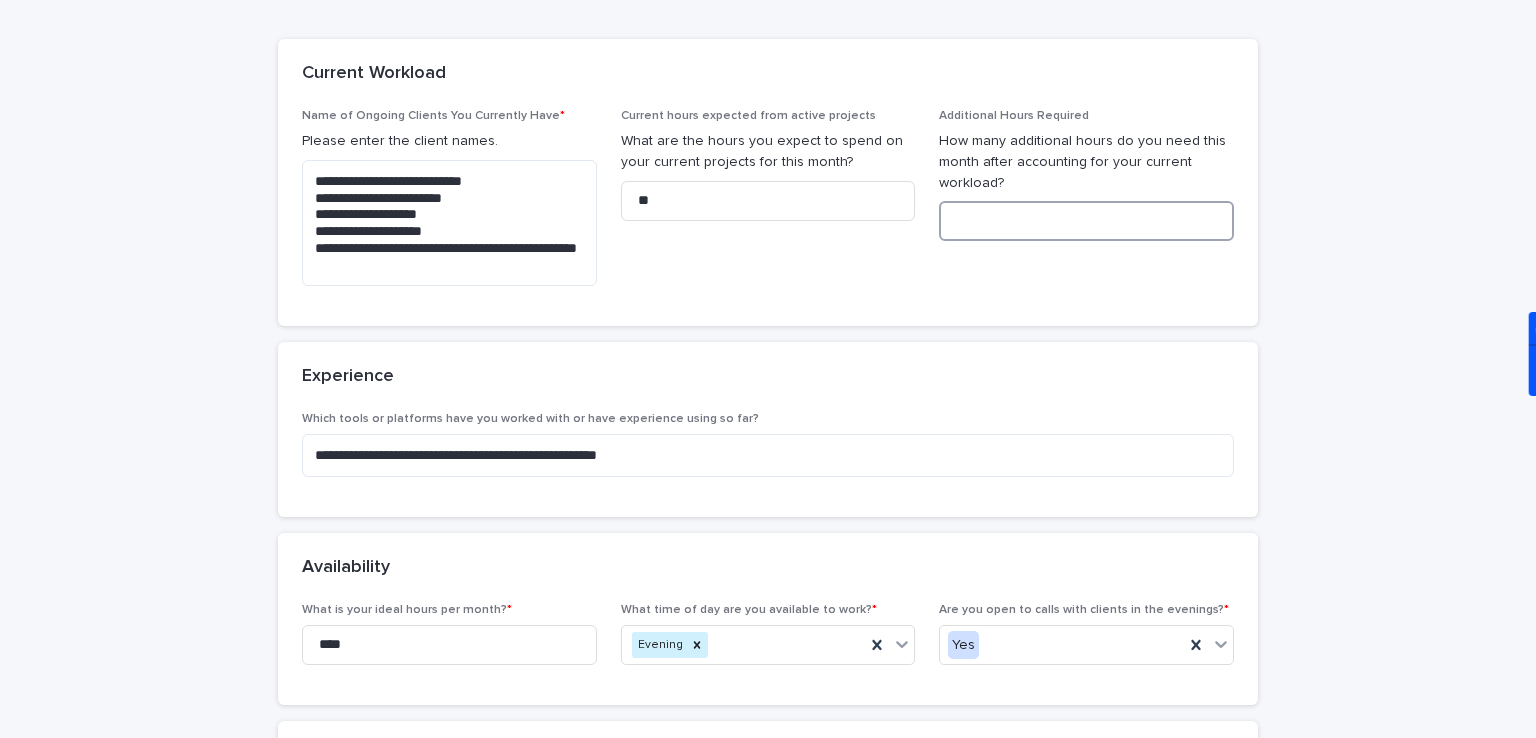 scroll, scrollTop: 173, scrollLeft: 0, axis: vertical 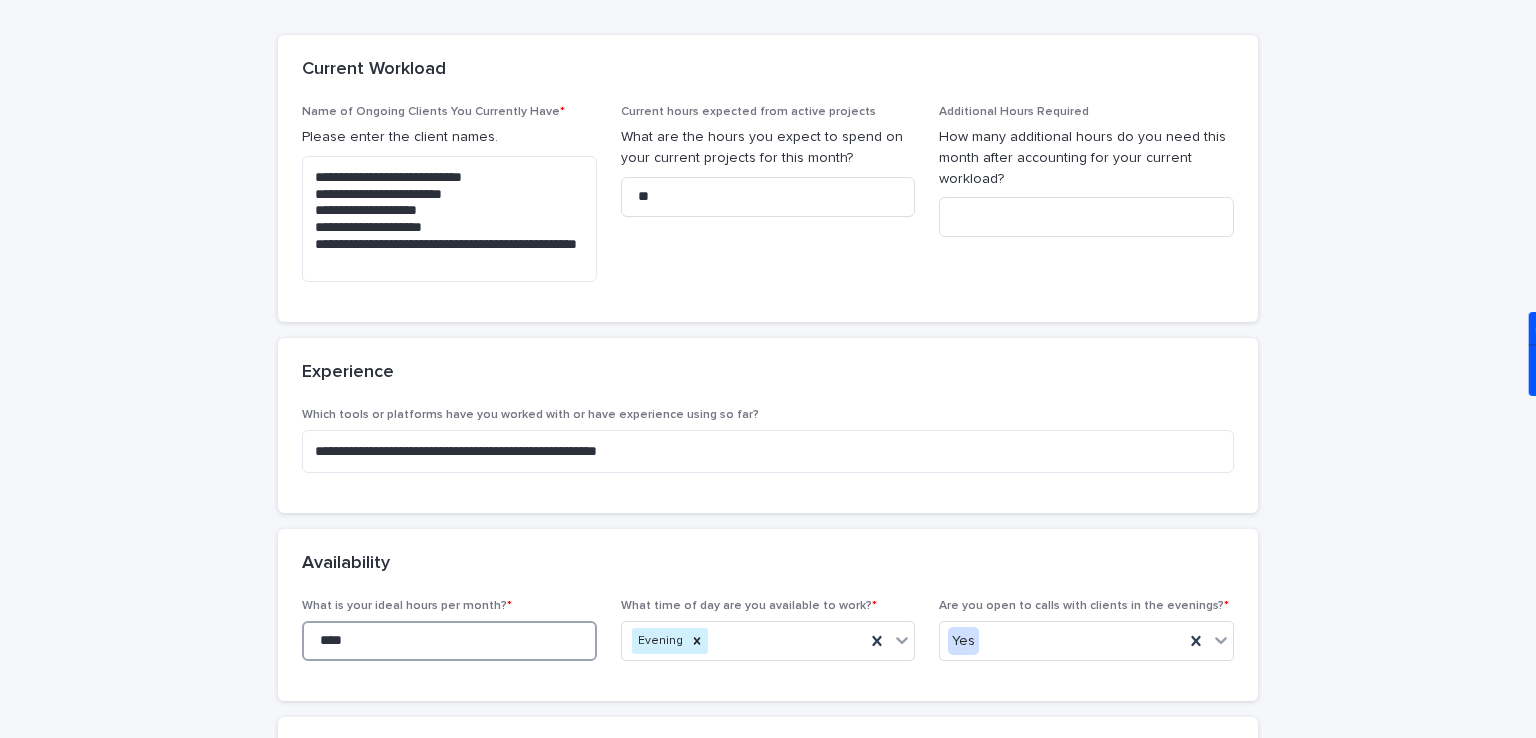 drag, startPoint x: 344, startPoint y: 640, endPoint x: 161, endPoint y: 633, distance: 183.13383 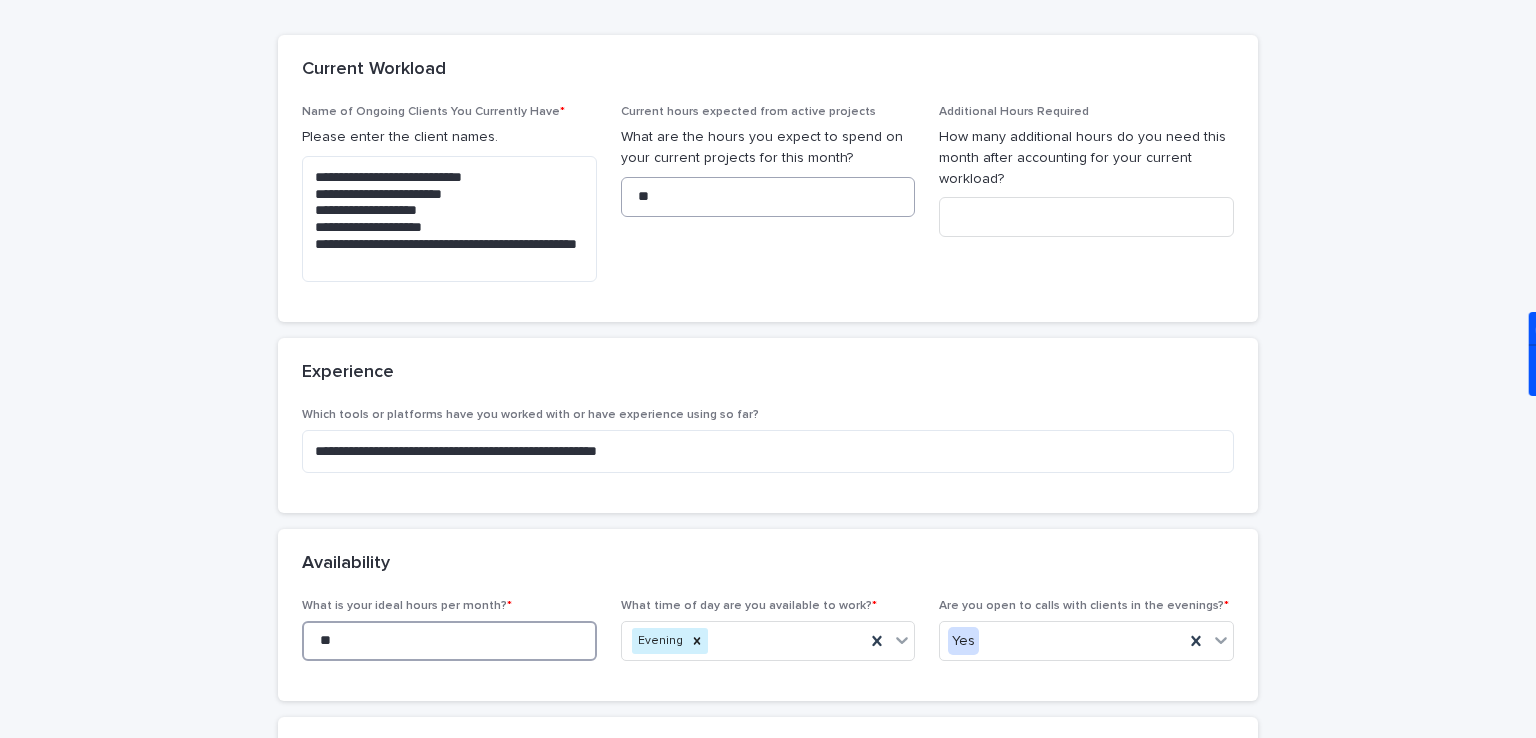 type on "**" 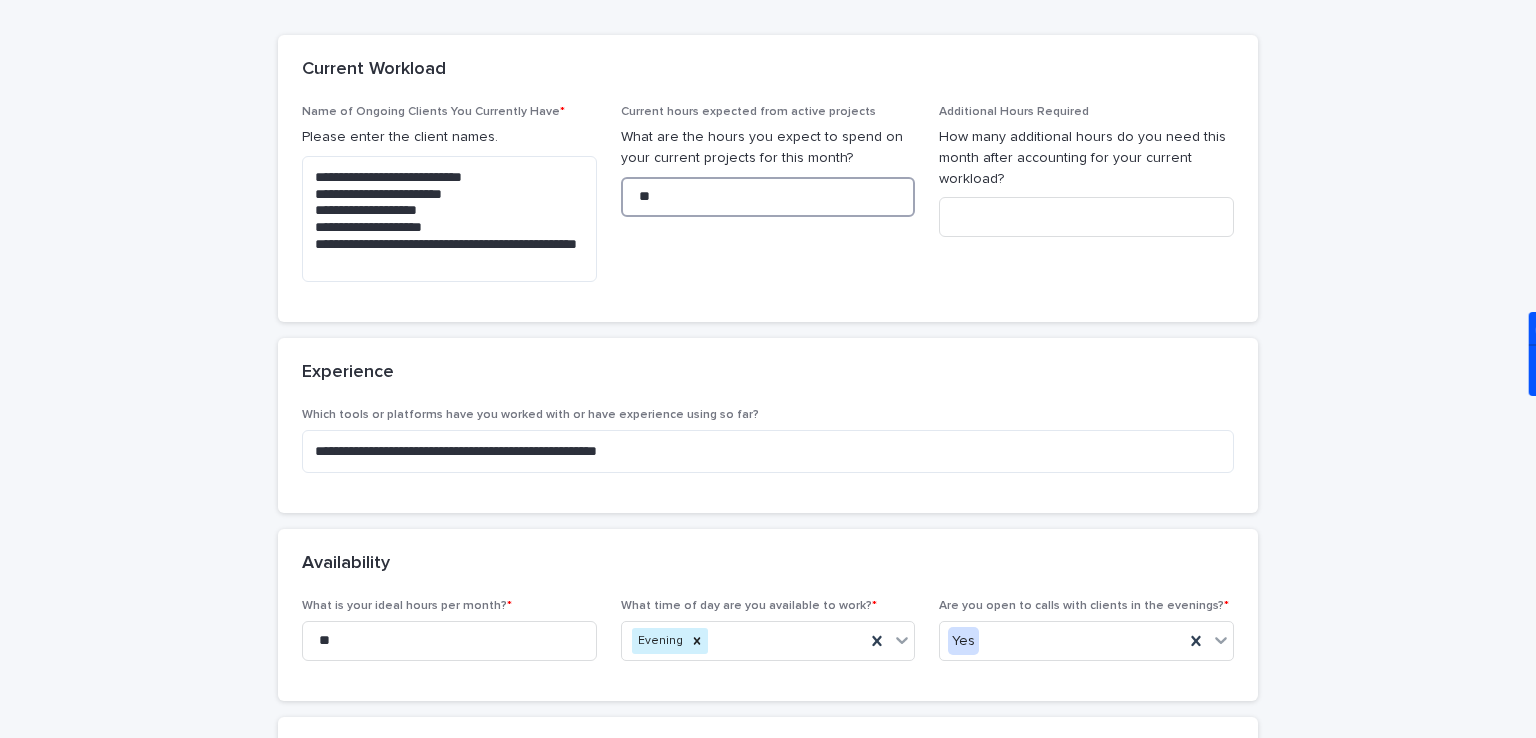 click on "**" at bounding box center (768, 197) 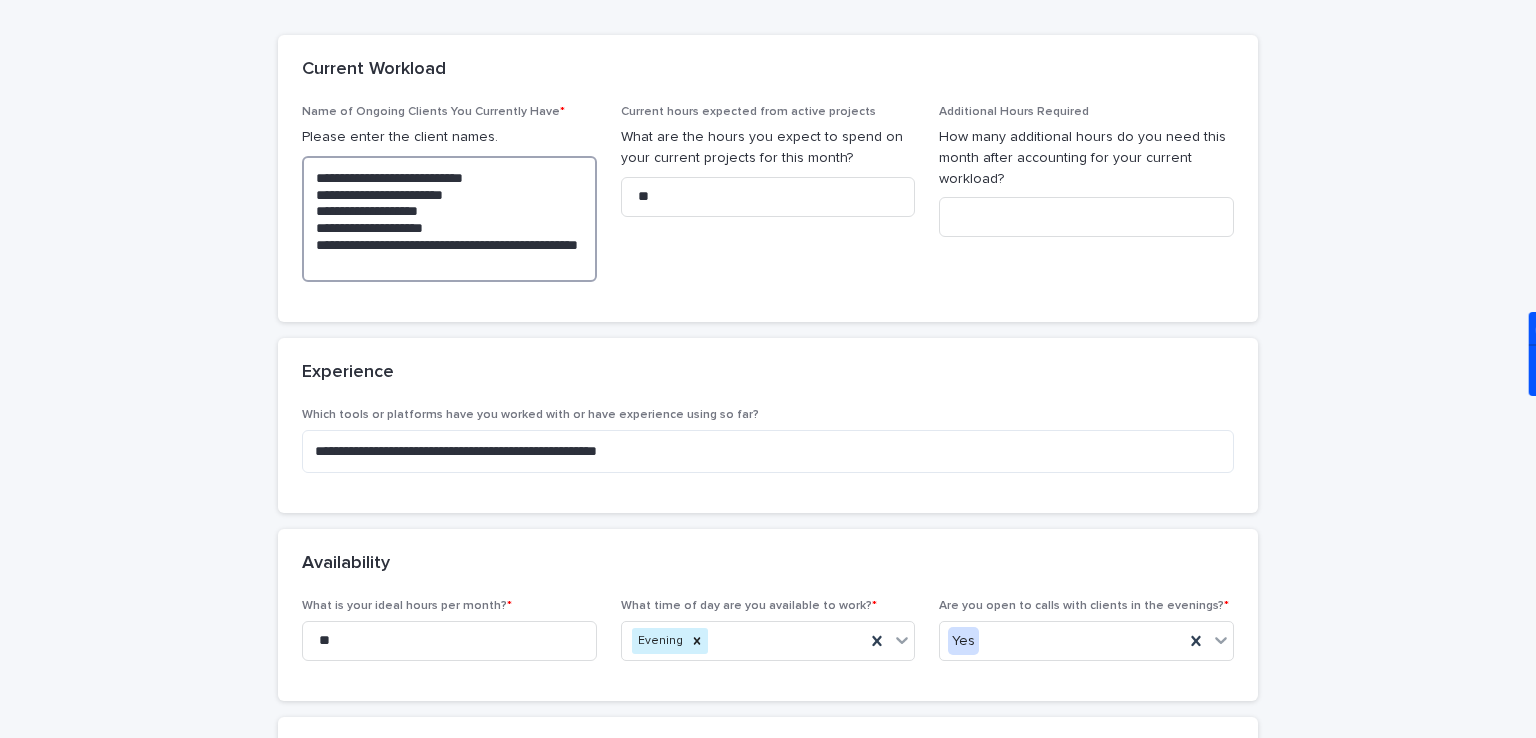 click on "**********" at bounding box center [449, 219] 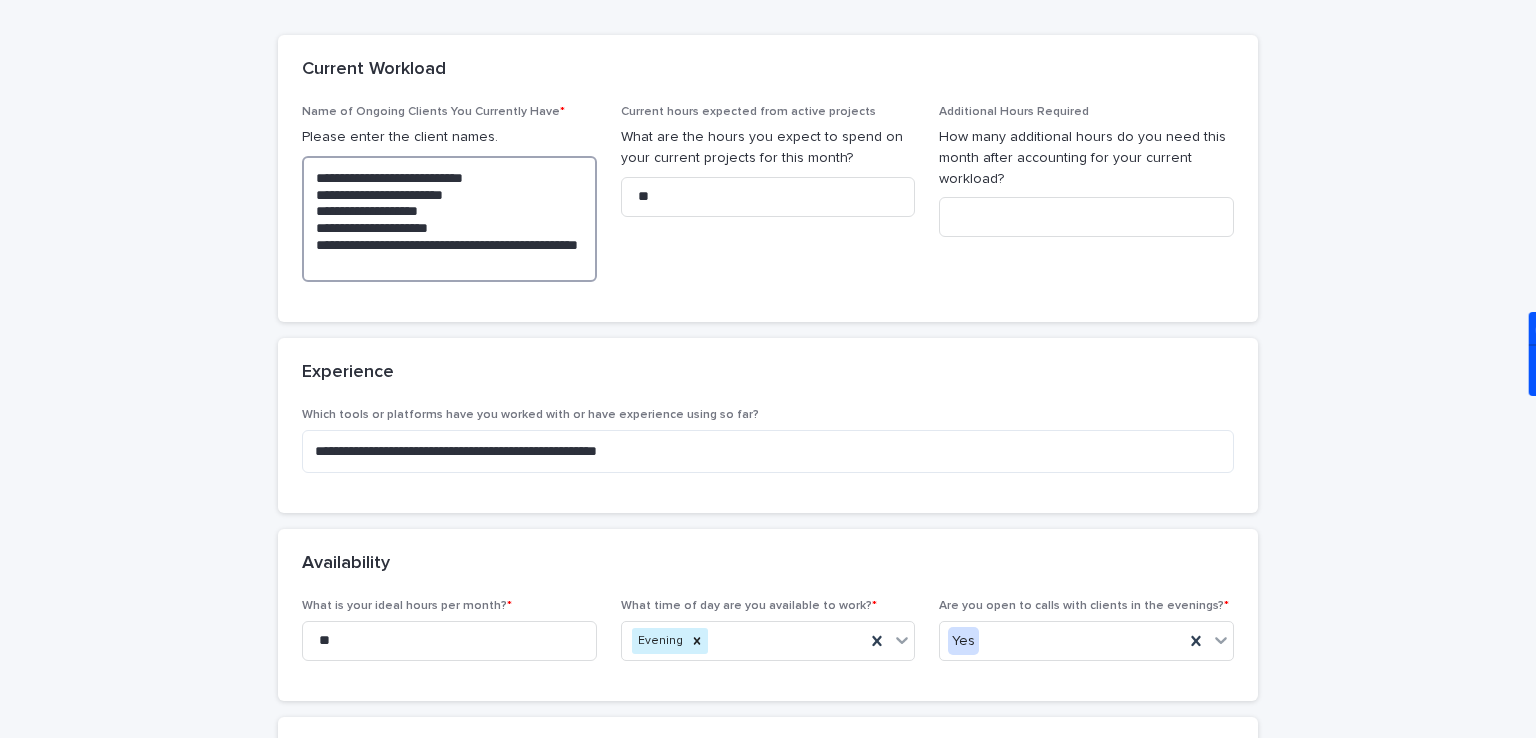type on "**********" 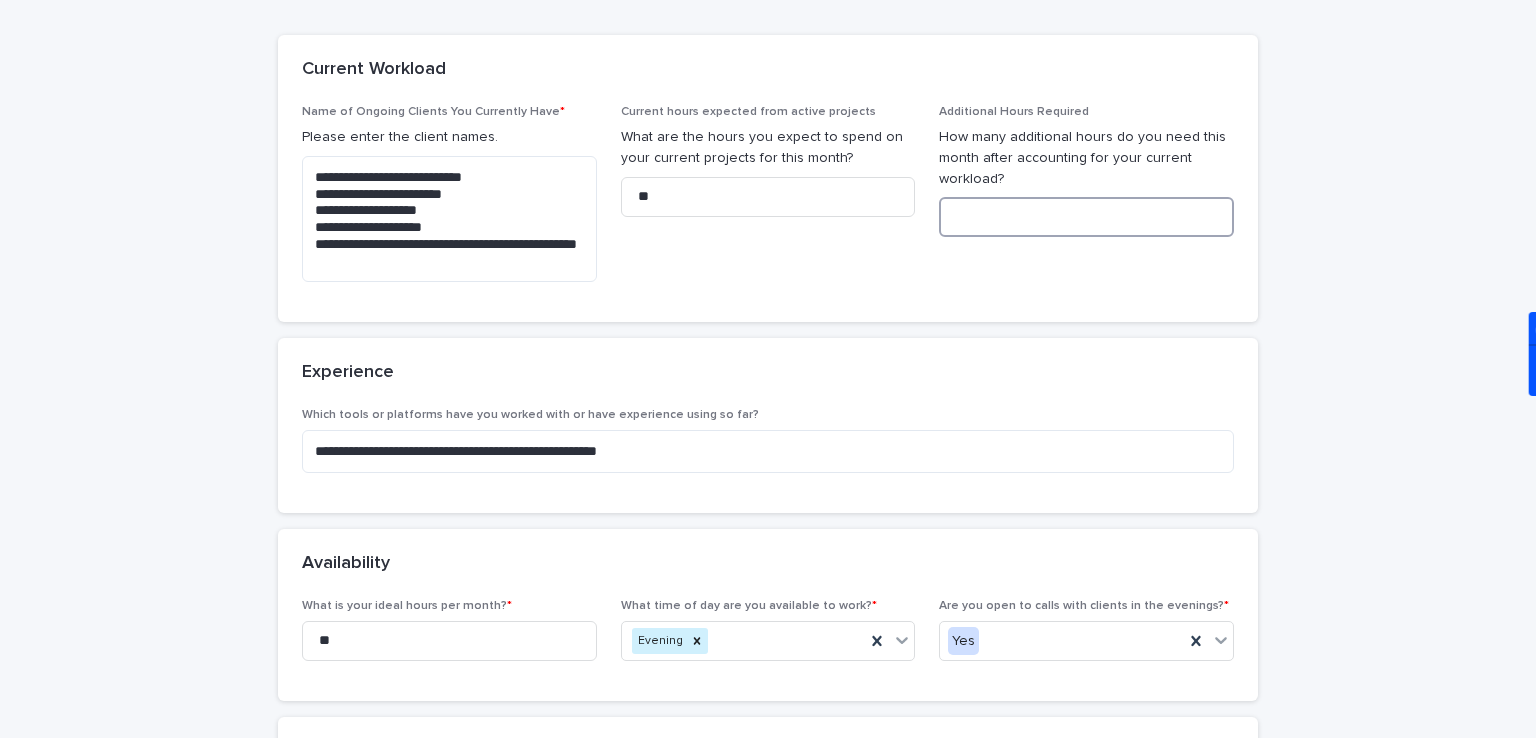 click at bounding box center [1086, 217] 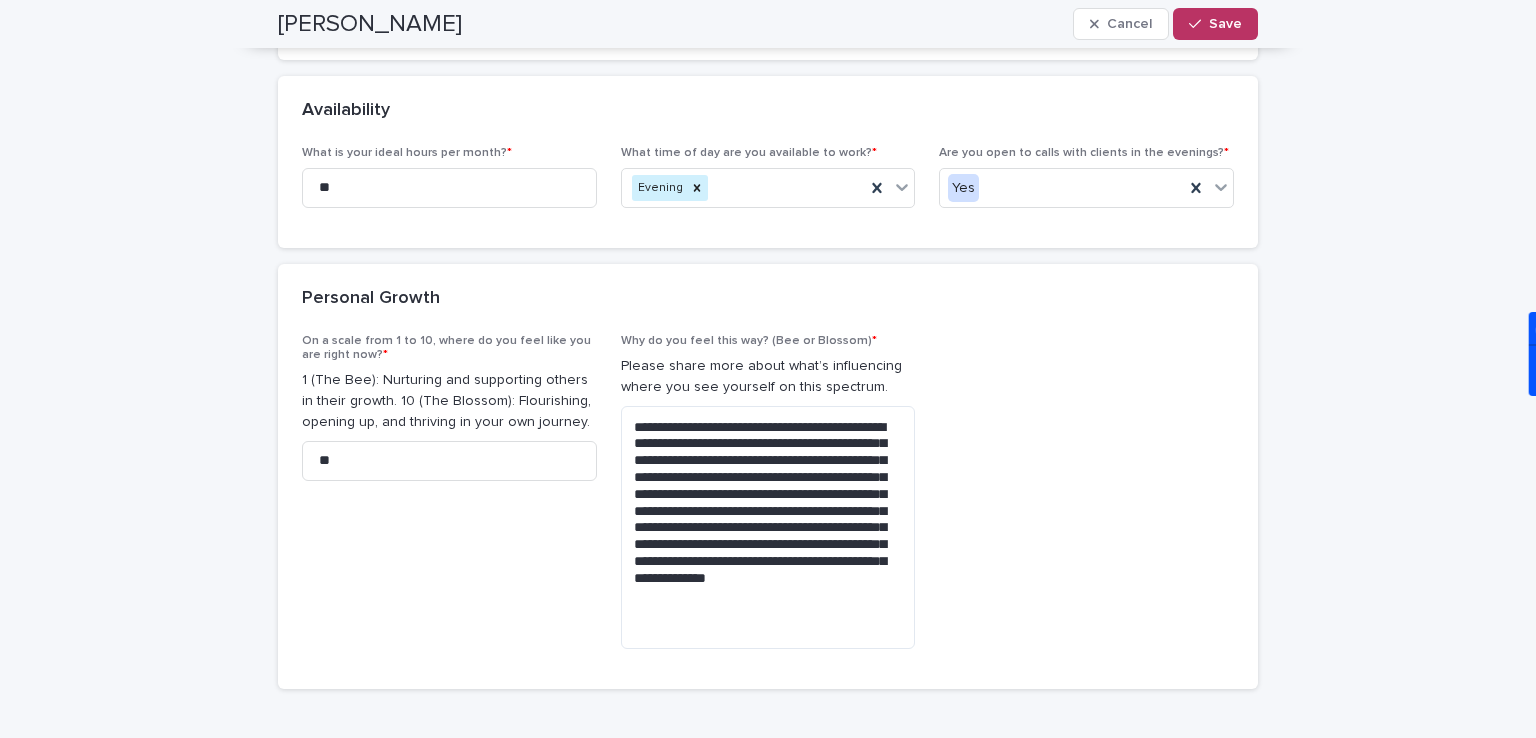 scroll, scrollTop: 694, scrollLeft: 0, axis: vertical 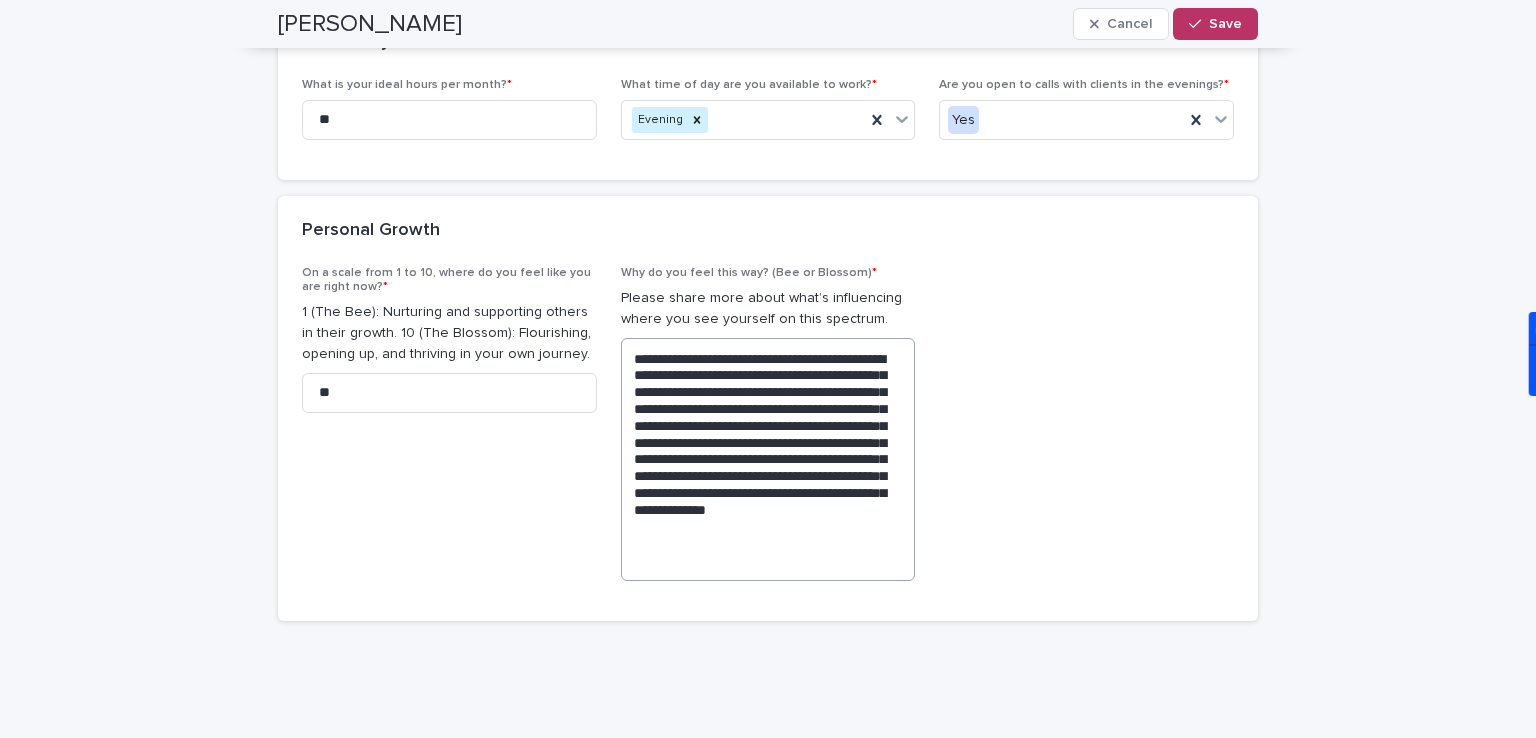 type on "*" 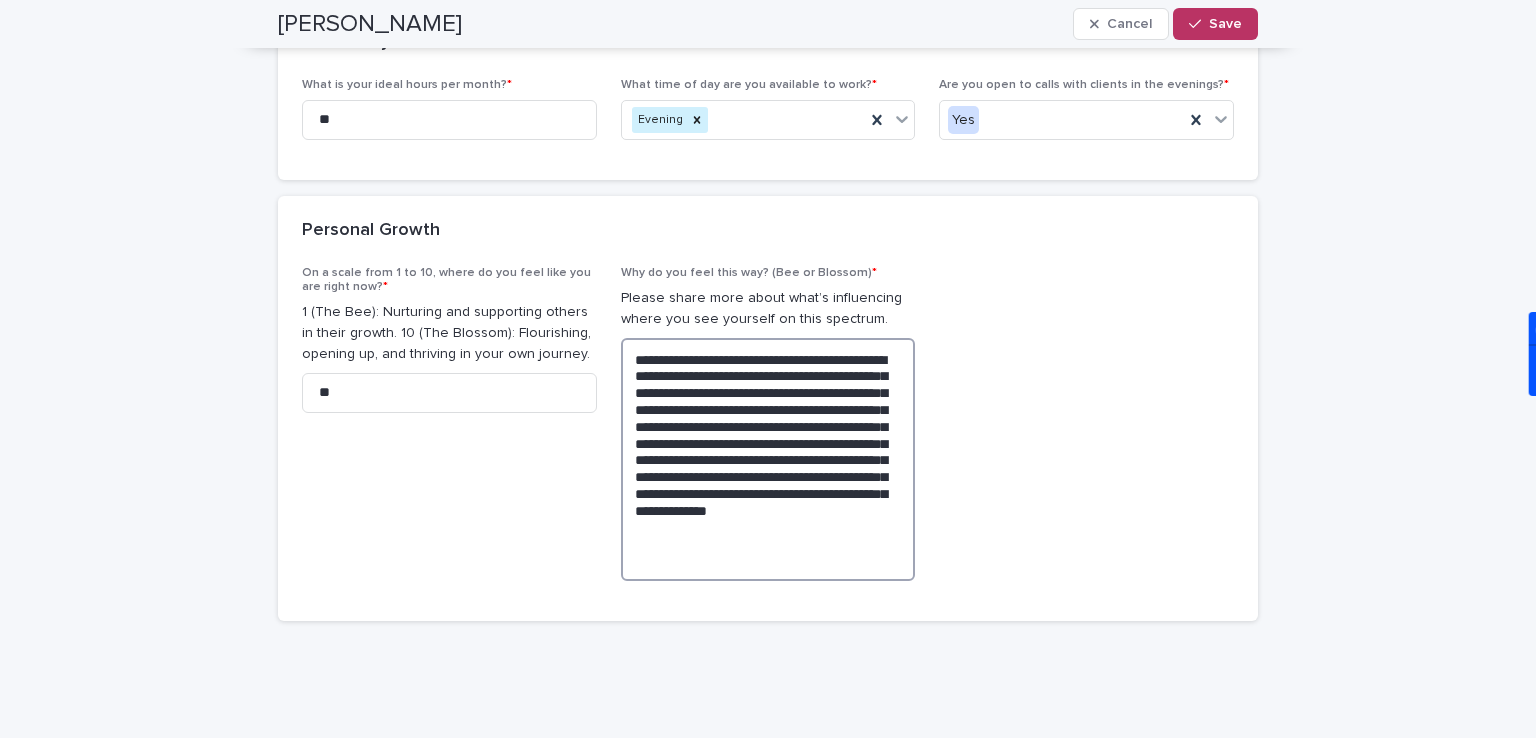 drag, startPoint x: 769, startPoint y: 545, endPoint x: 613, endPoint y: 341, distance: 256.81122 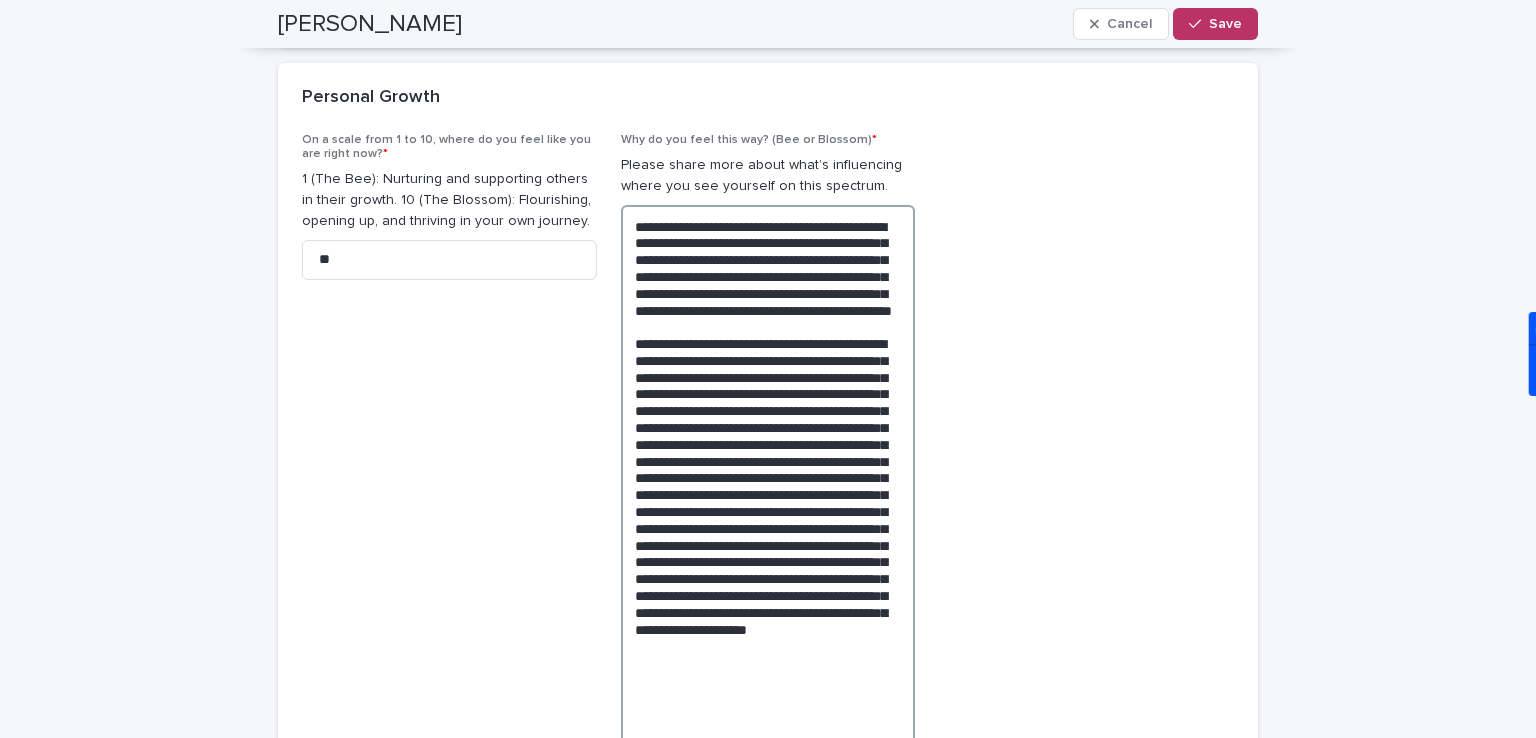 scroll, scrollTop: 844, scrollLeft: 0, axis: vertical 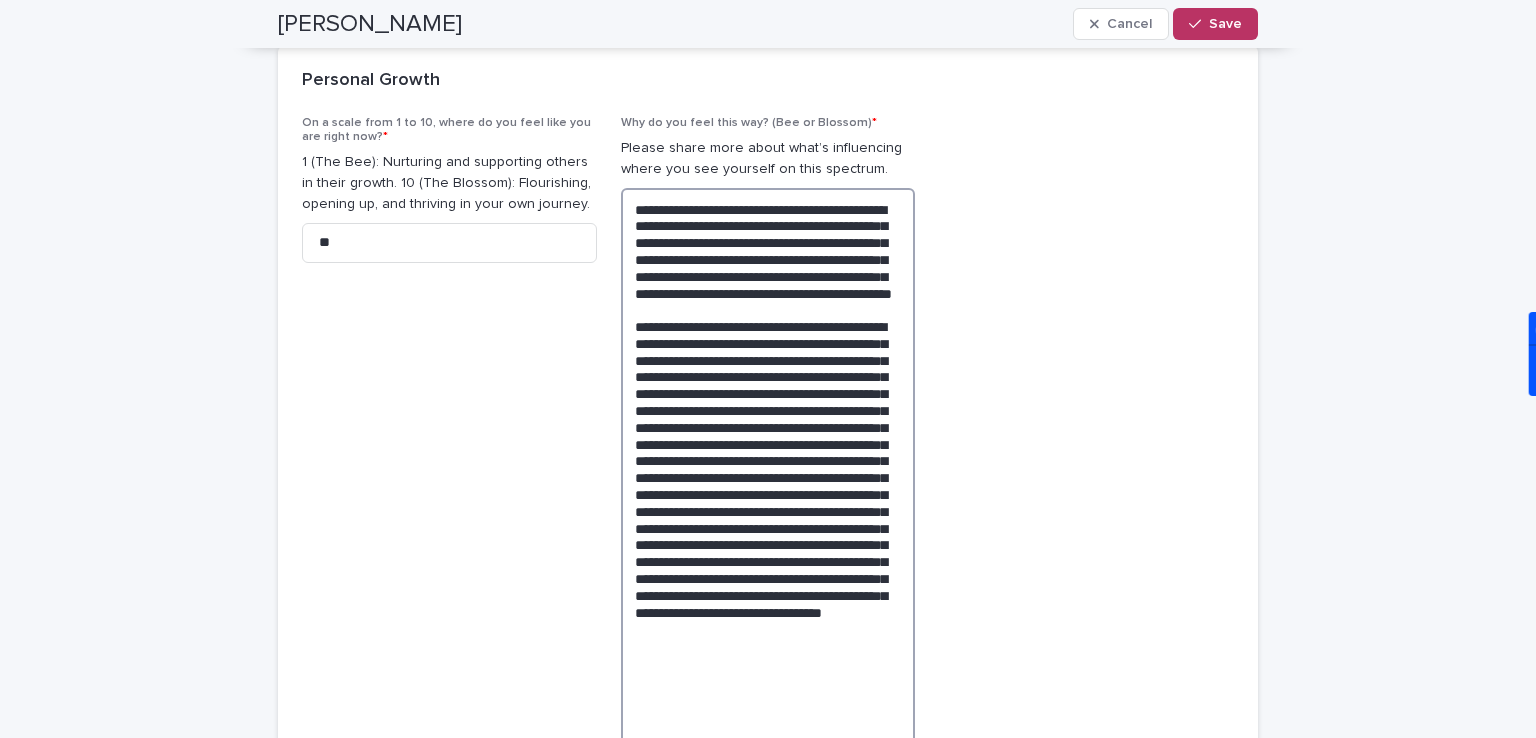 drag, startPoint x: 736, startPoint y: 448, endPoint x: 836, endPoint y: 441, distance: 100.2447 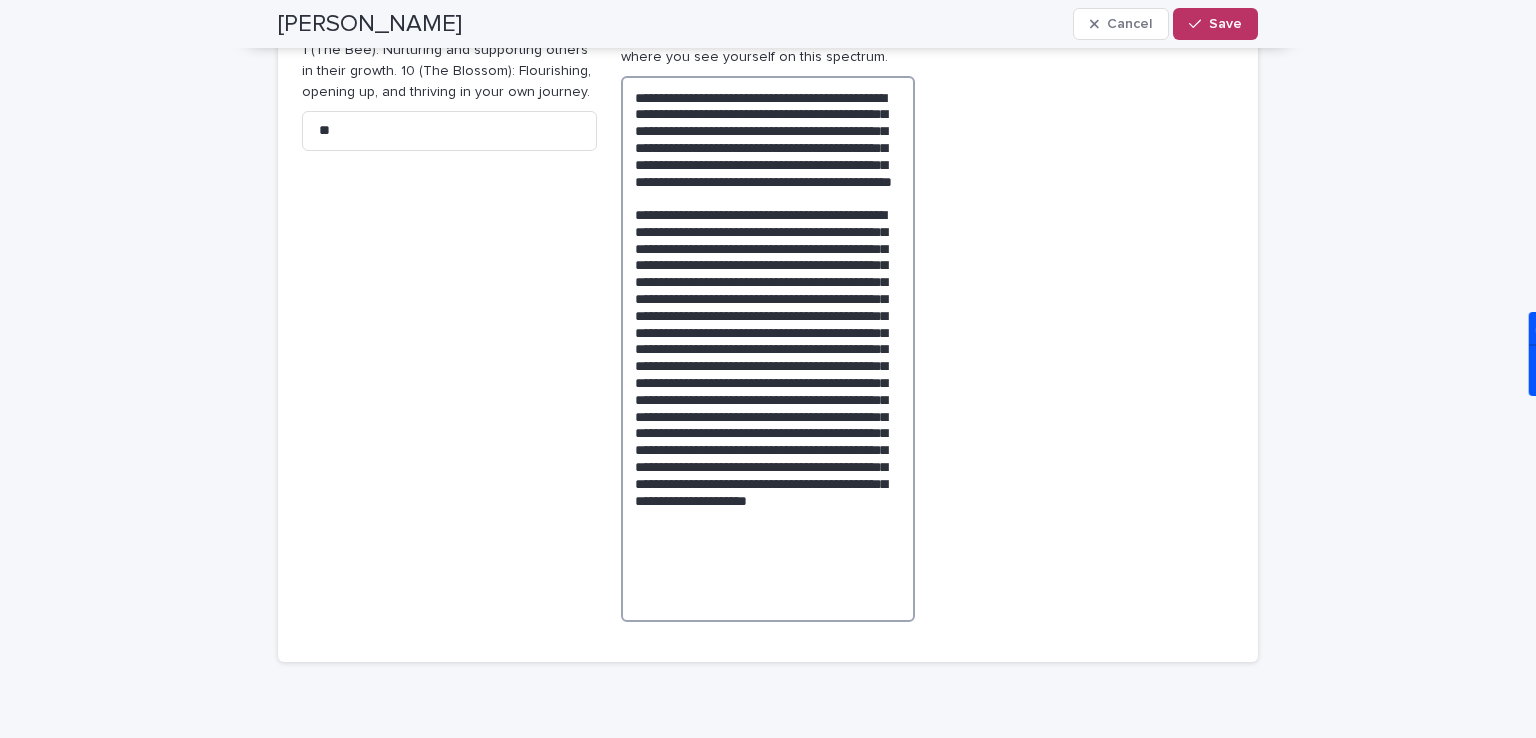 scroll, scrollTop: 974, scrollLeft: 0, axis: vertical 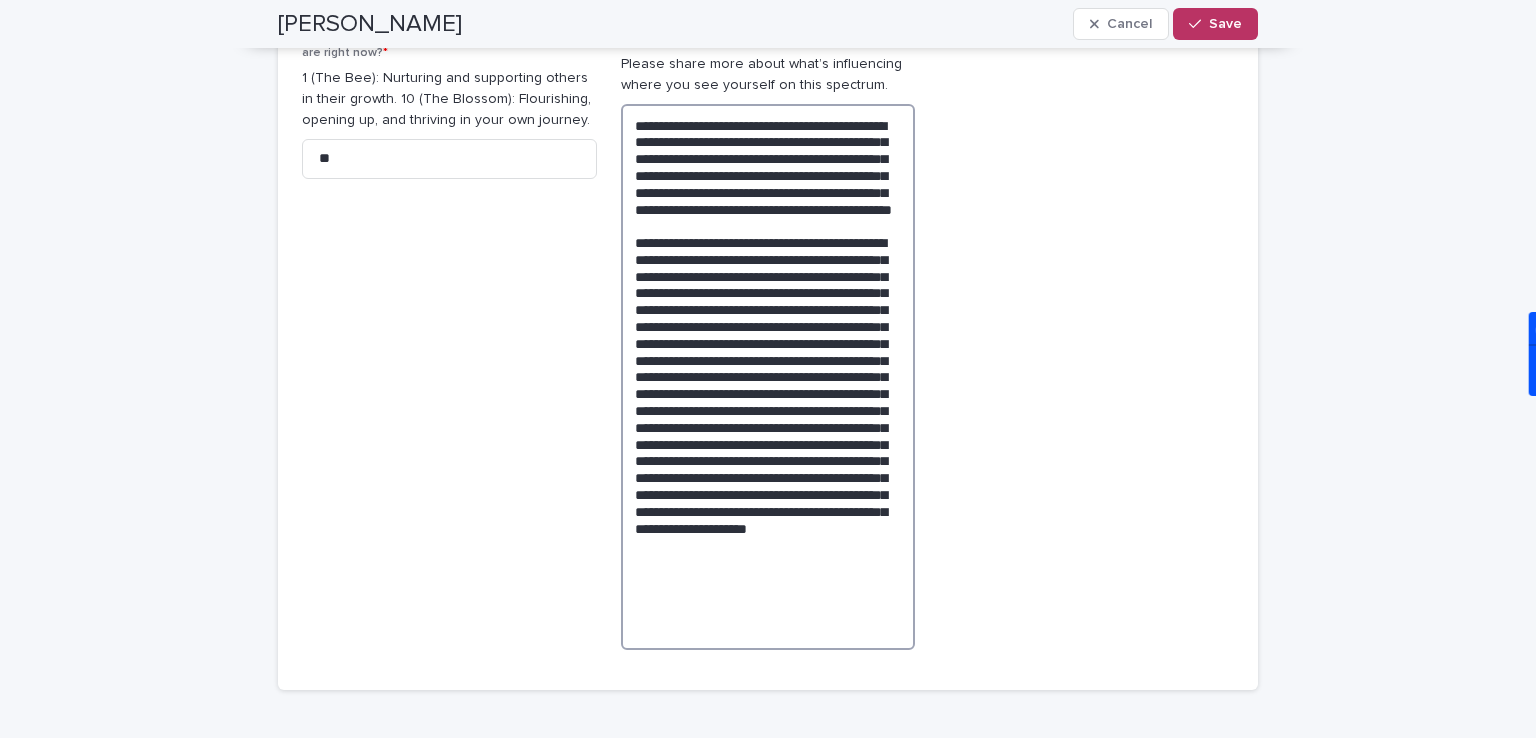 click at bounding box center (768, 377) 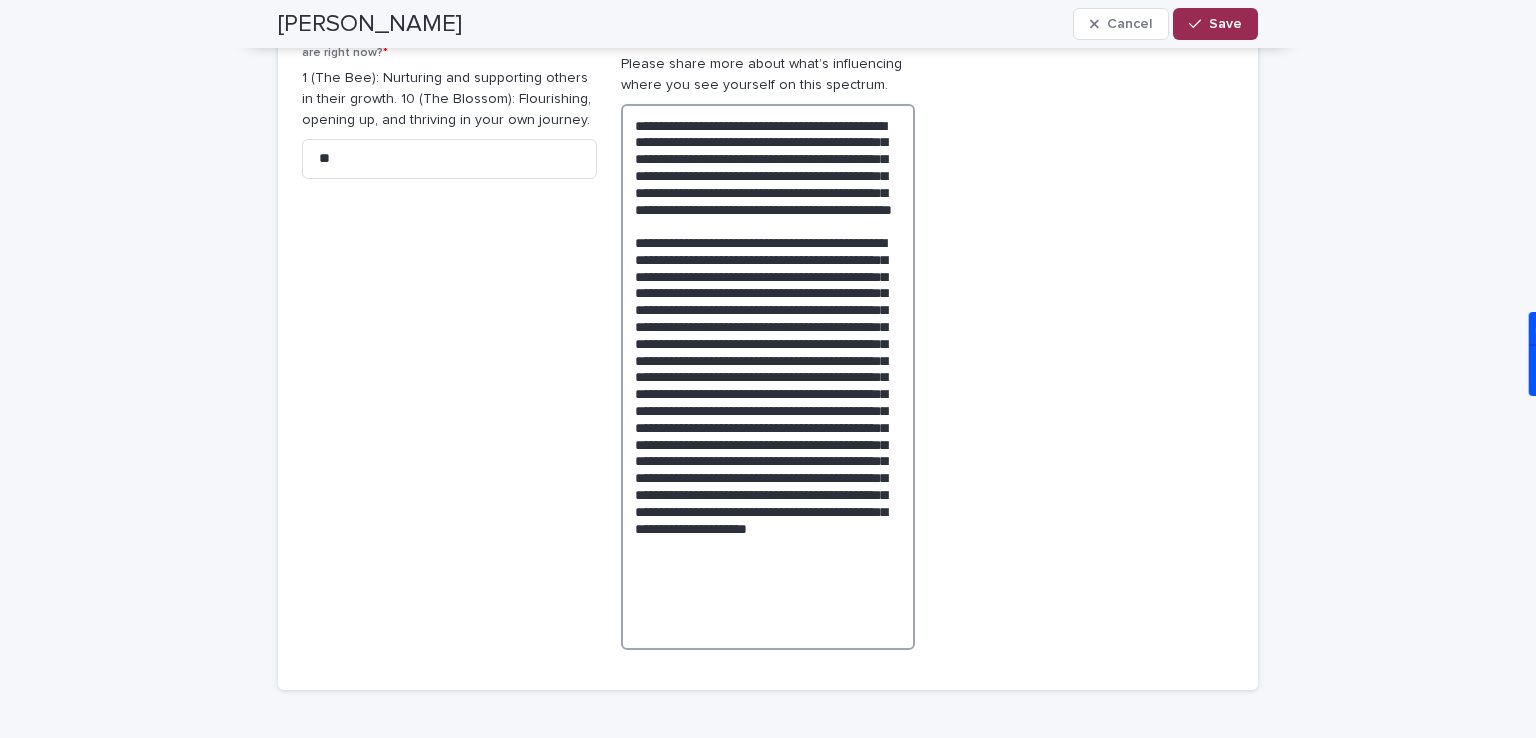 type on "**********" 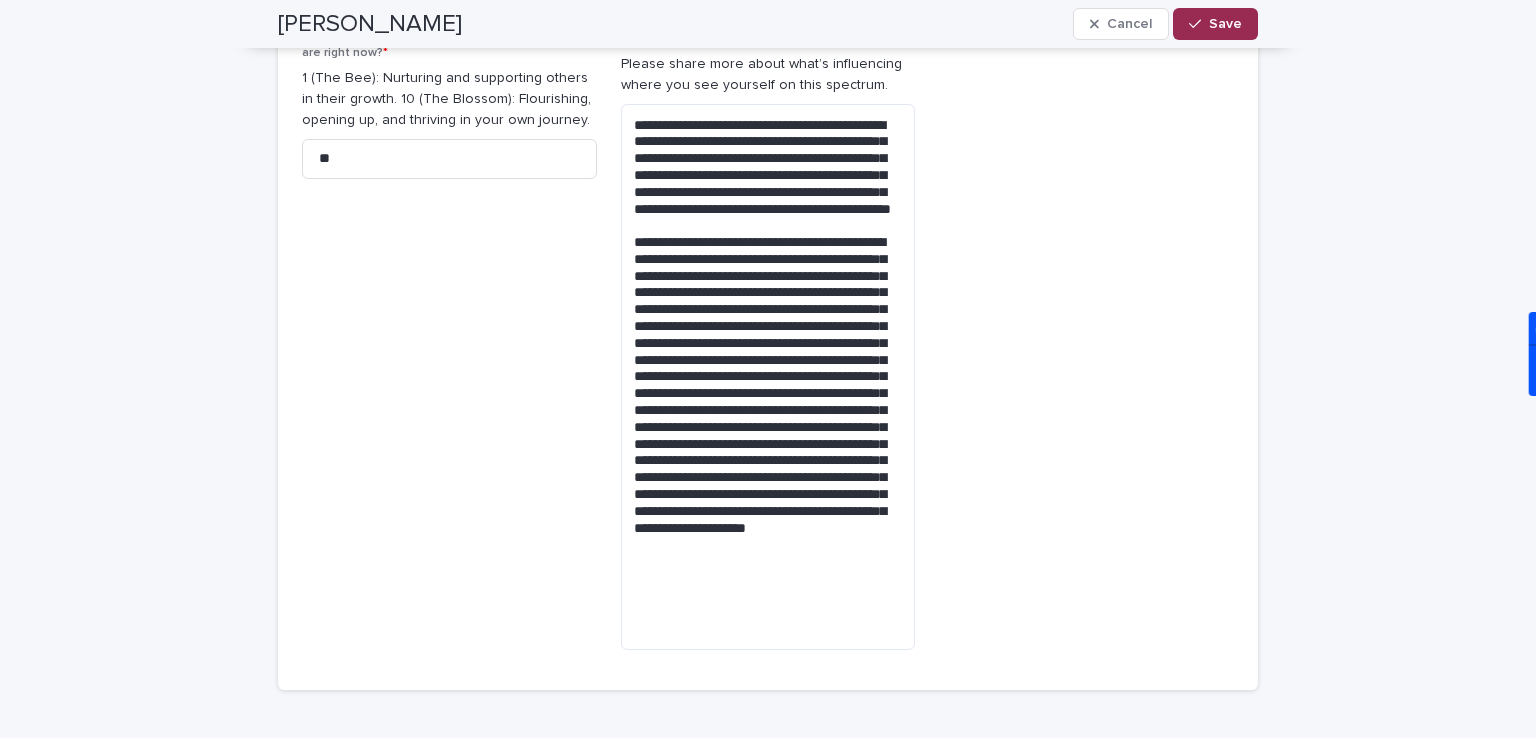 click on "Save" at bounding box center [1215, 24] 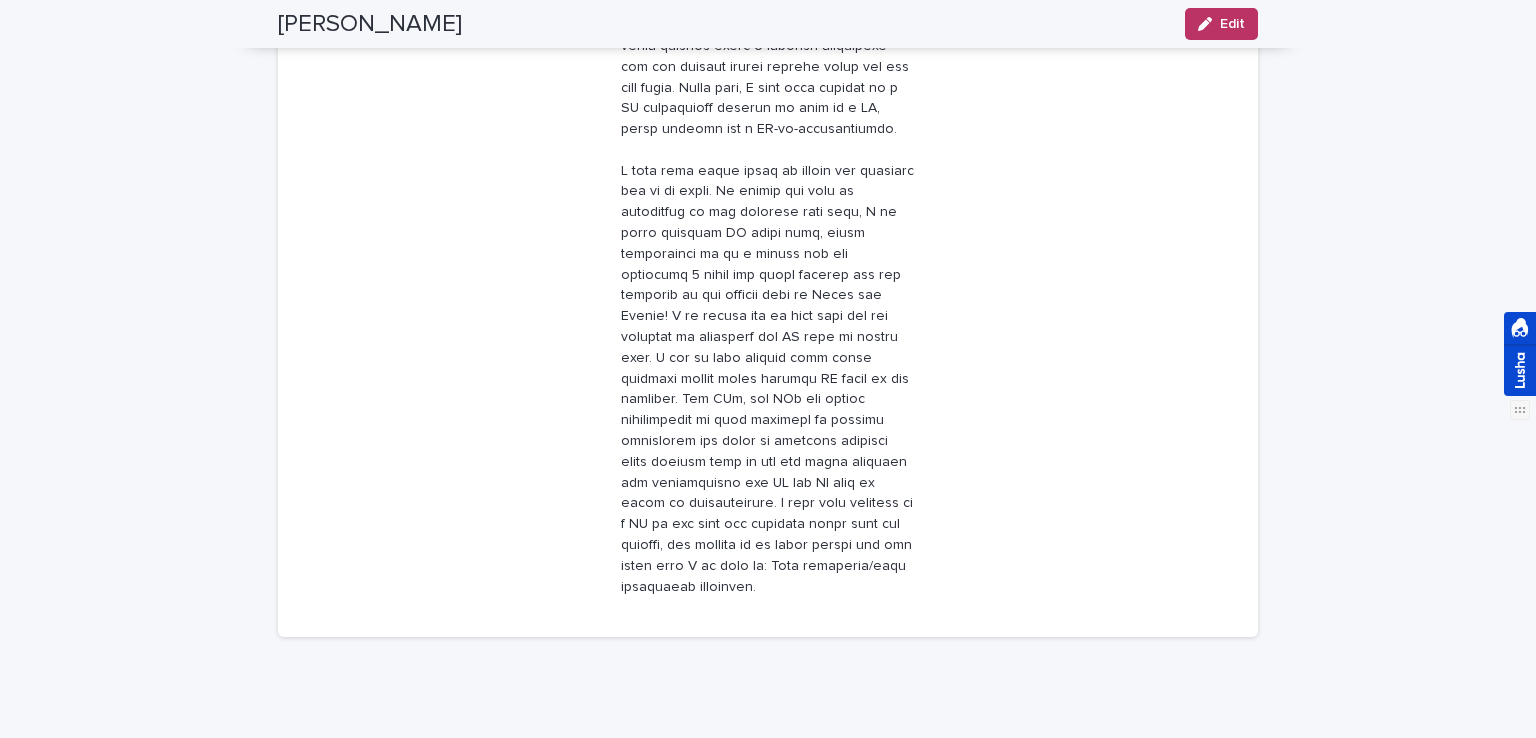 drag, startPoint x: 1528, startPoint y: 435, endPoint x: 1535, endPoint y: 327, distance: 108.226616 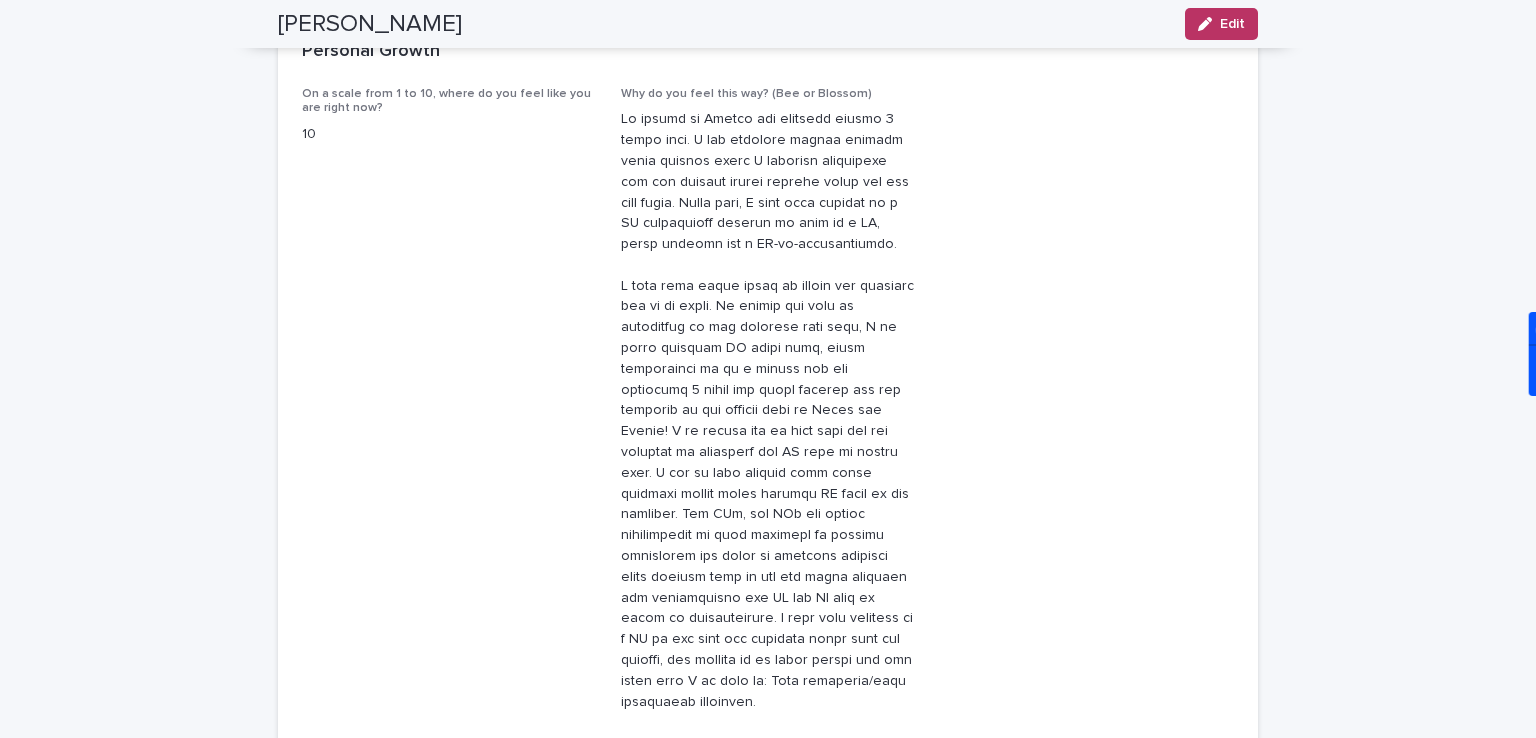 scroll, scrollTop: 795, scrollLeft: 0, axis: vertical 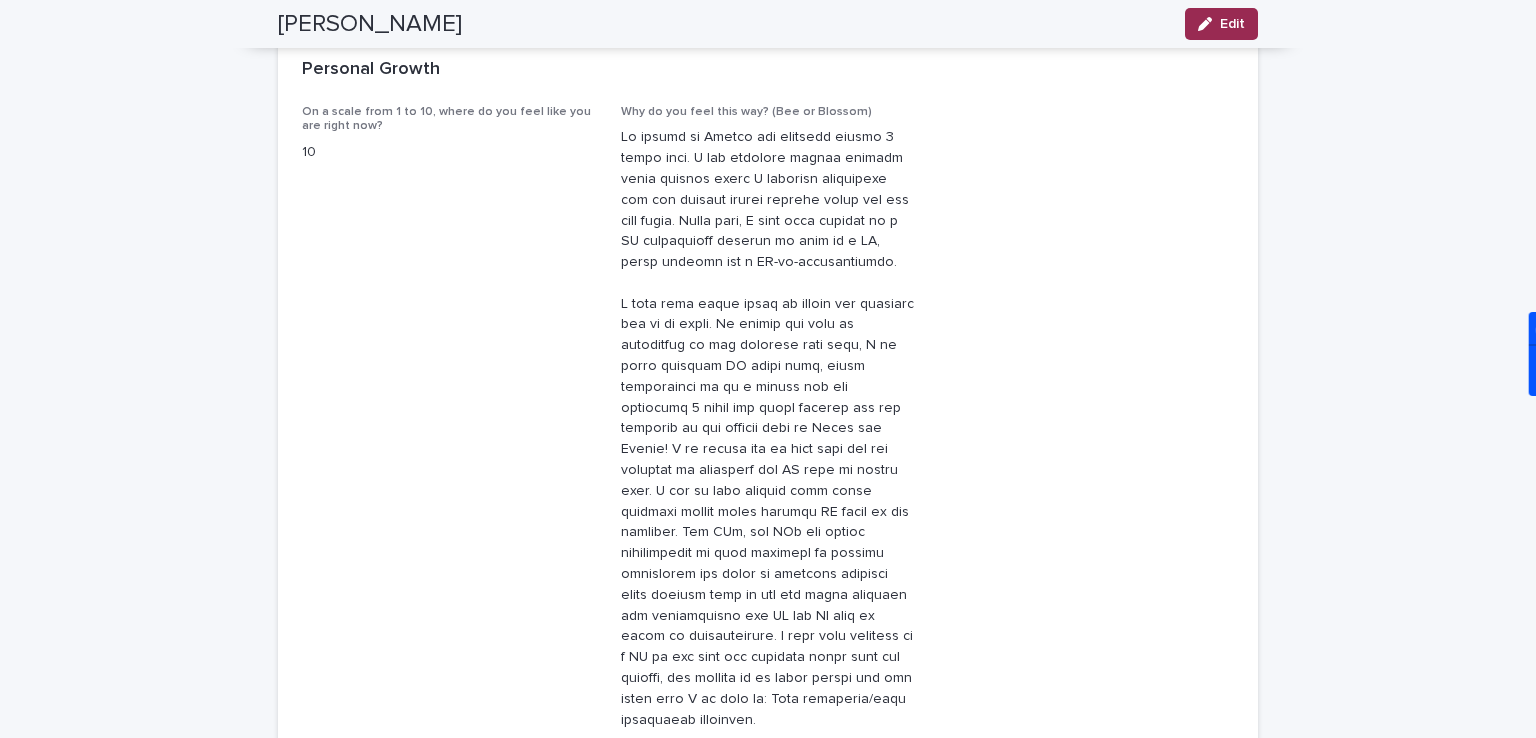 click on "Edit" at bounding box center [1221, 24] 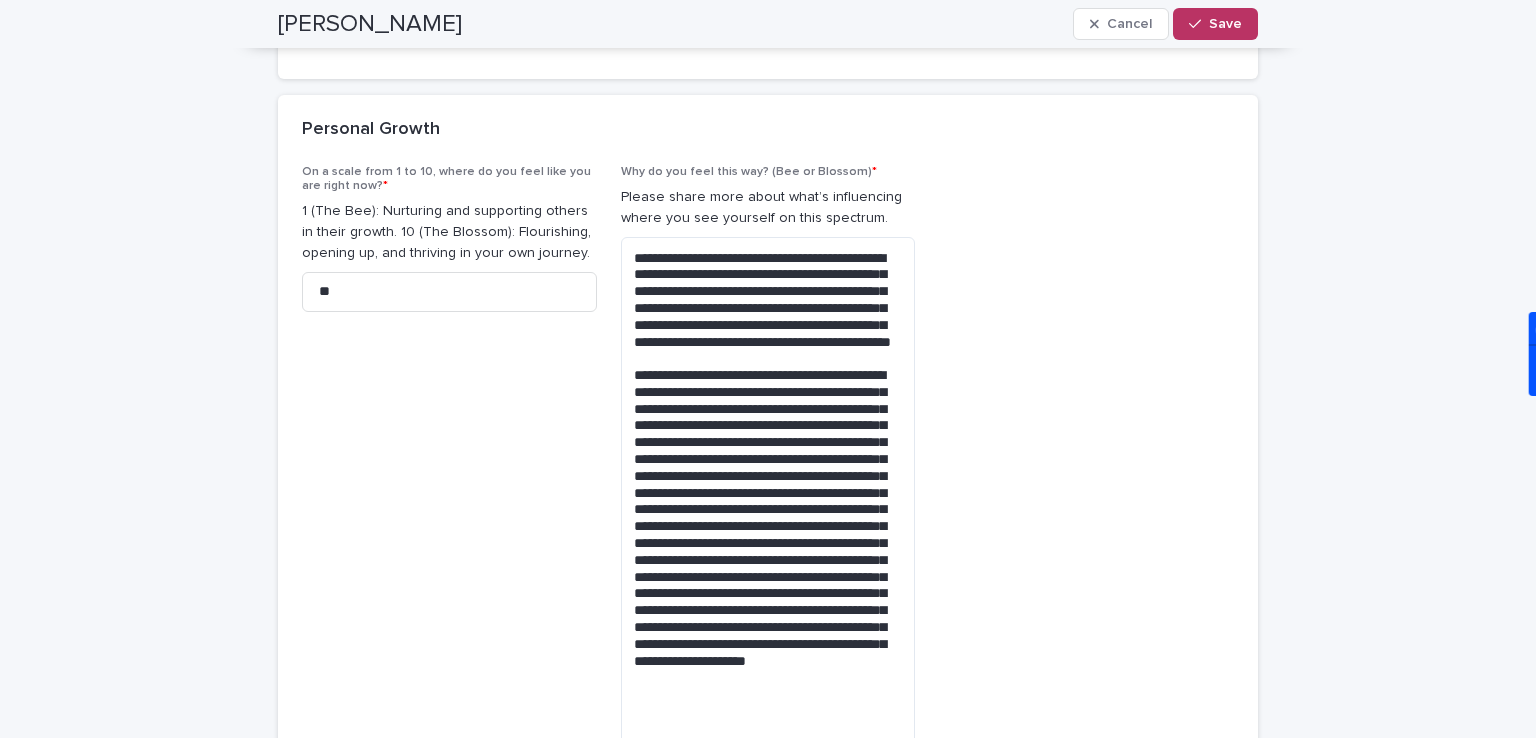 scroll, scrollTop: 536, scrollLeft: 0, axis: vertical 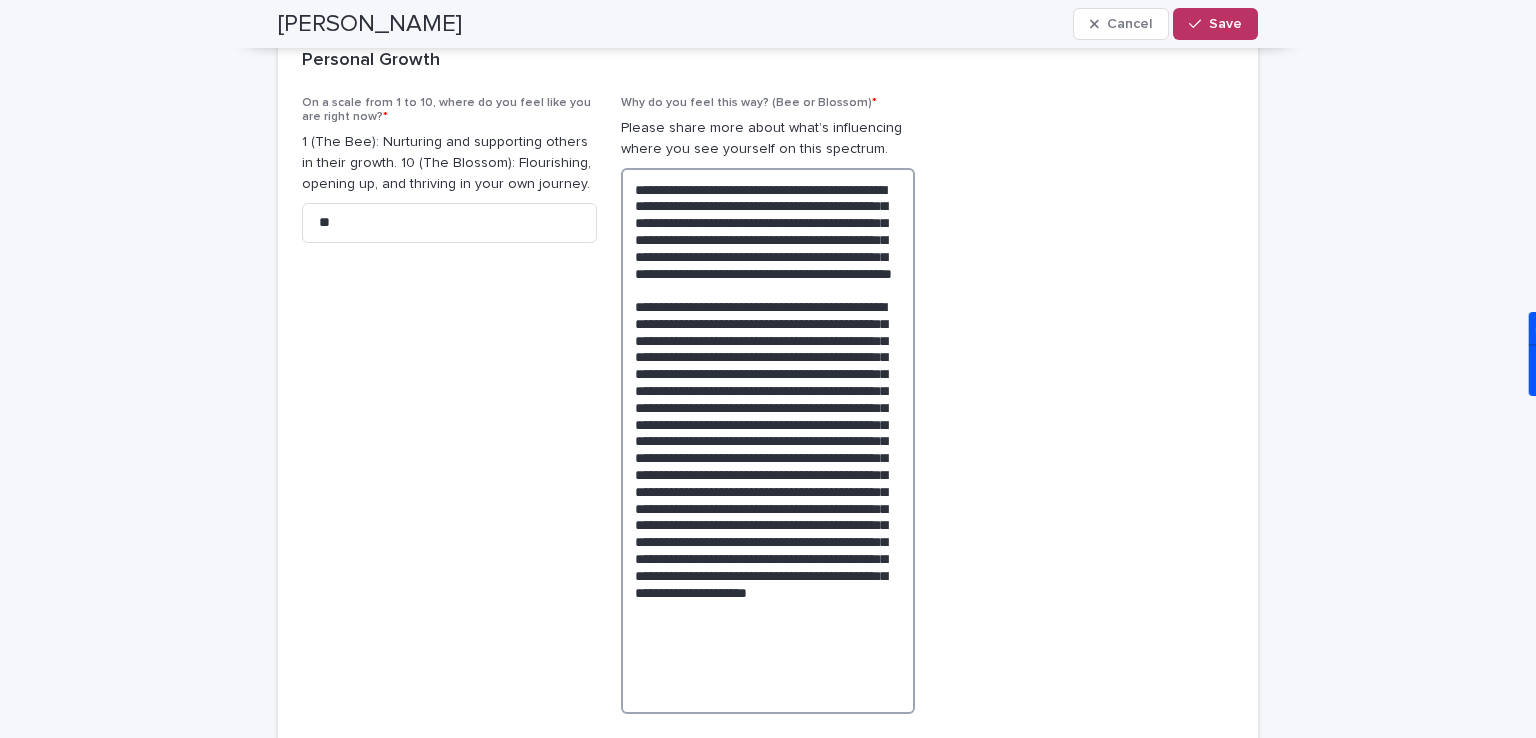 click at bounding box center [768, 441] 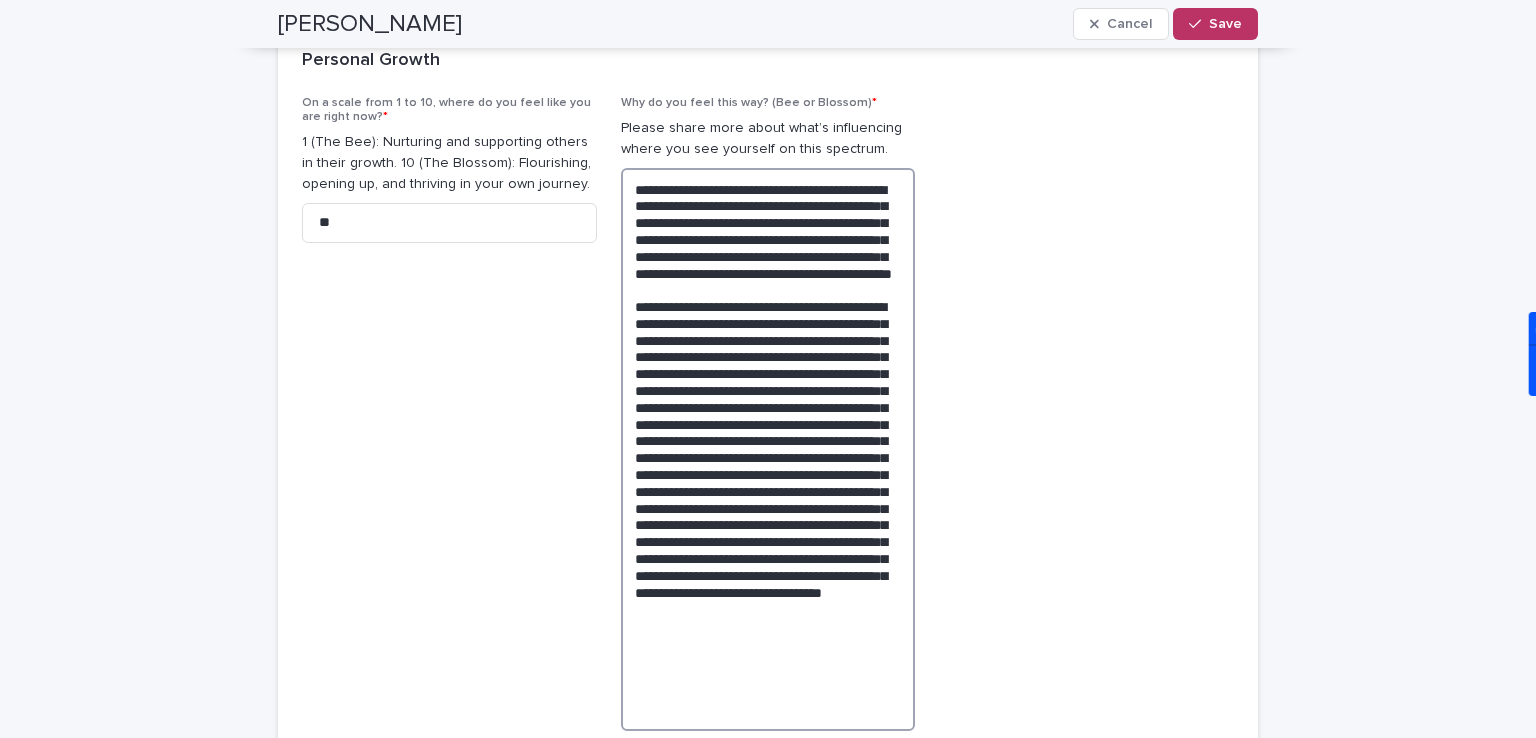 click at bounding box center [768, 450] 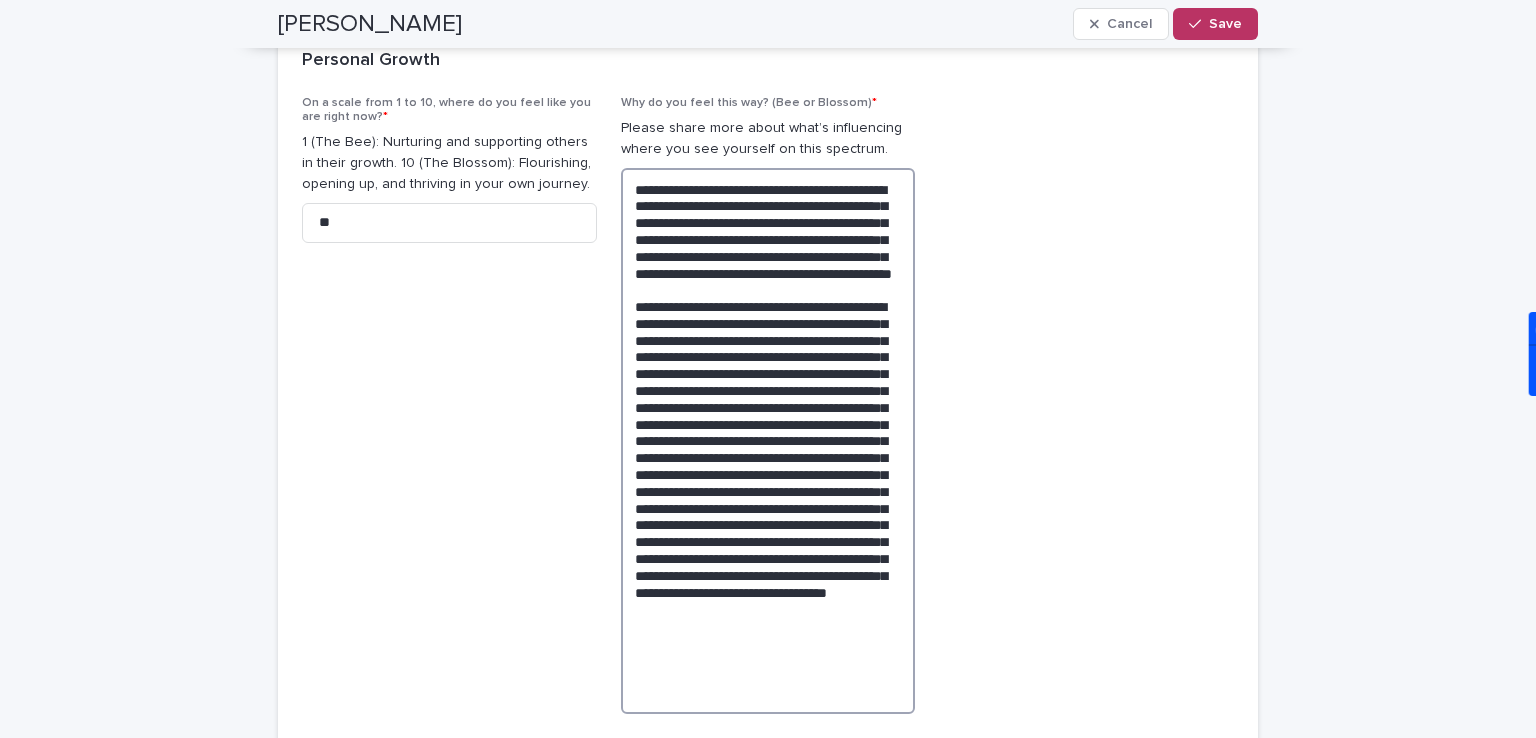 click at bounding box center [768, 441] 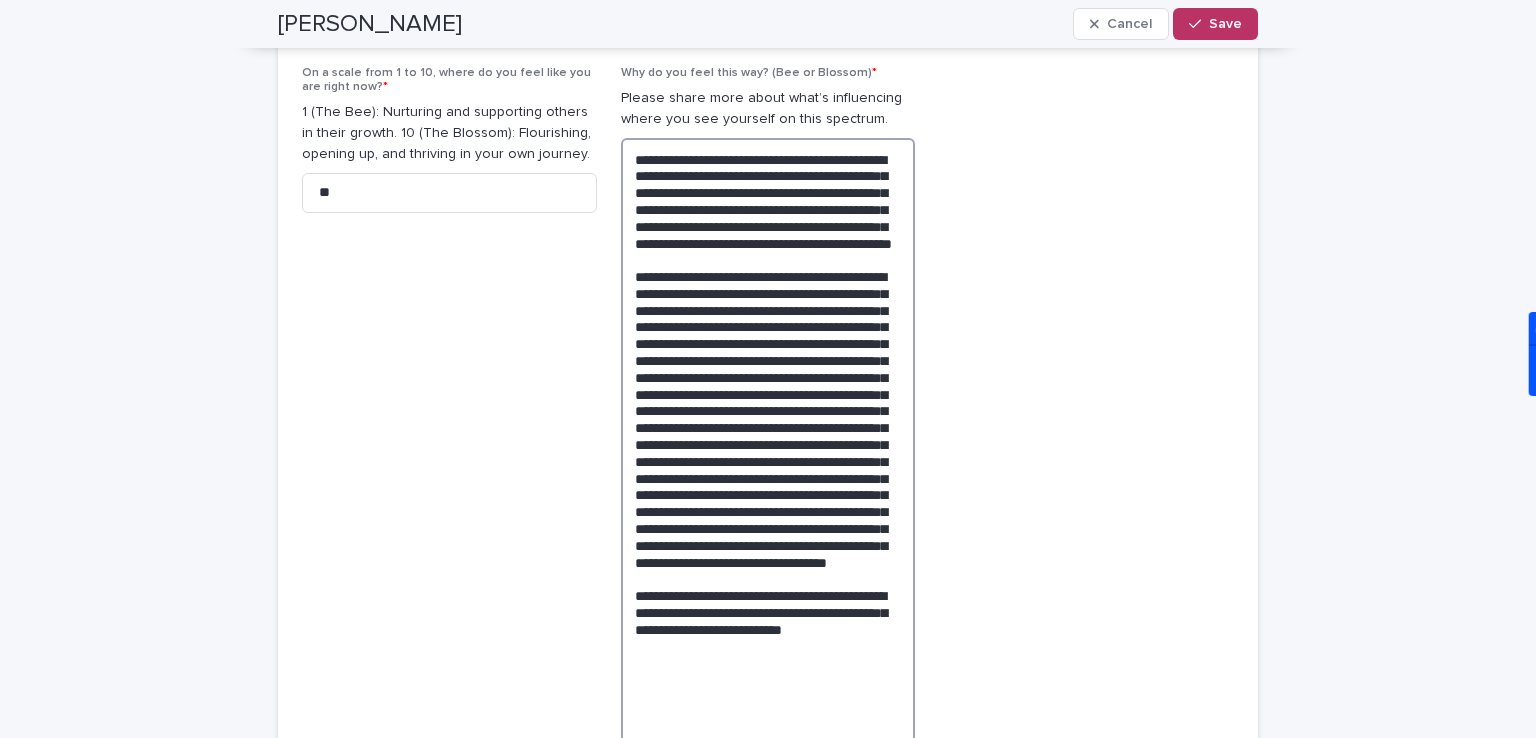 scroll, scrollTop: 911, scrollLeft: 0, axis: vertical 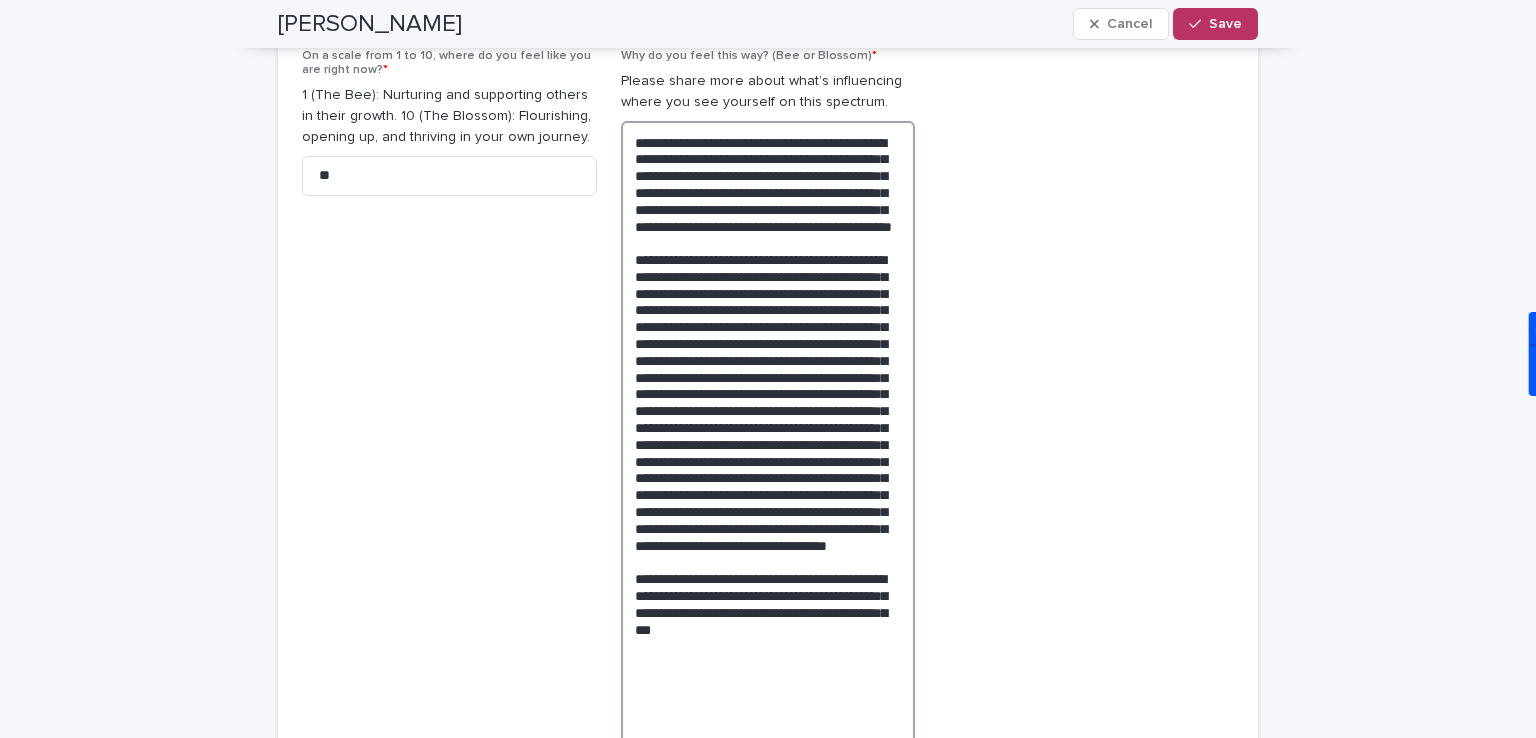 click at bounding box center (768, 436) 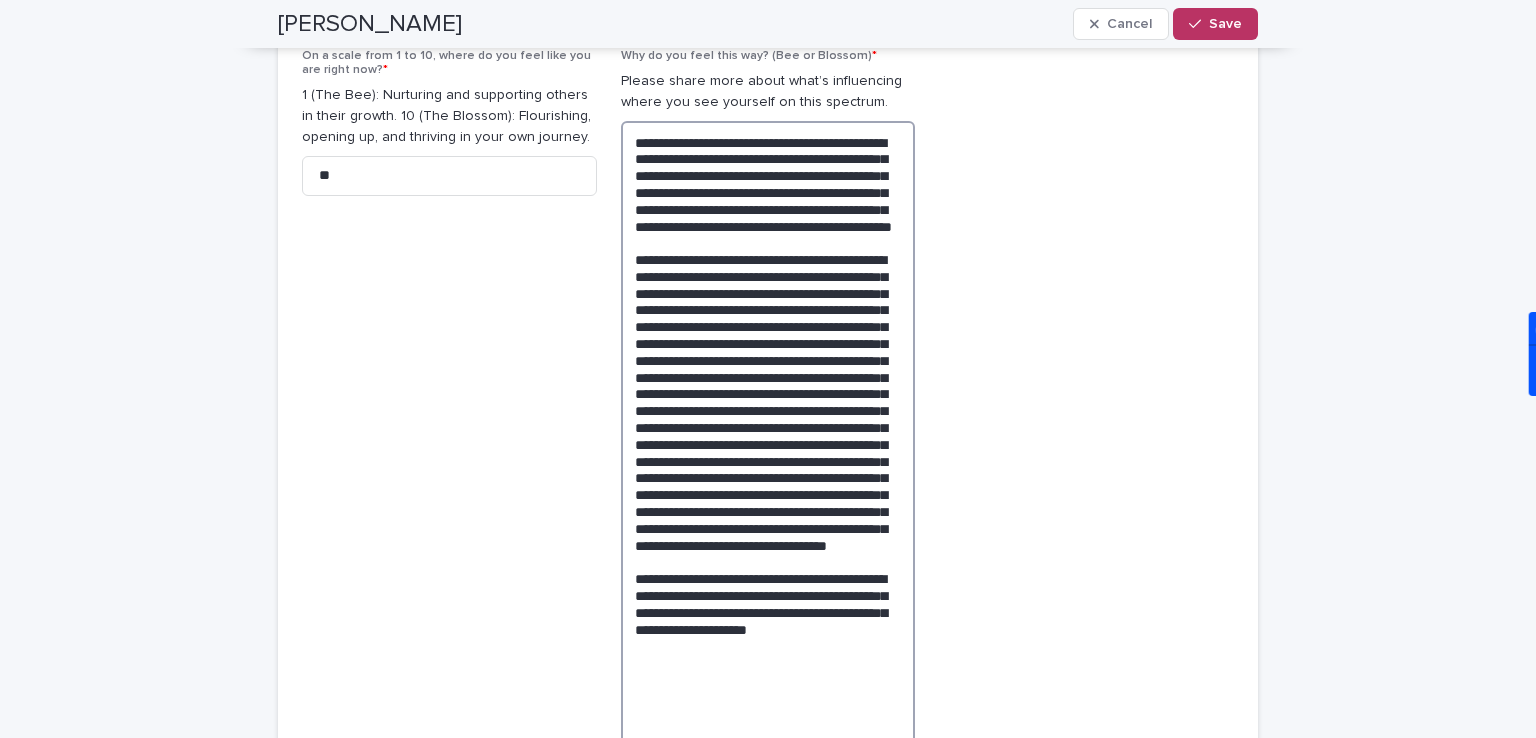 scroll, scrollTop: 928, scrollLeft: 0, axis: vertical 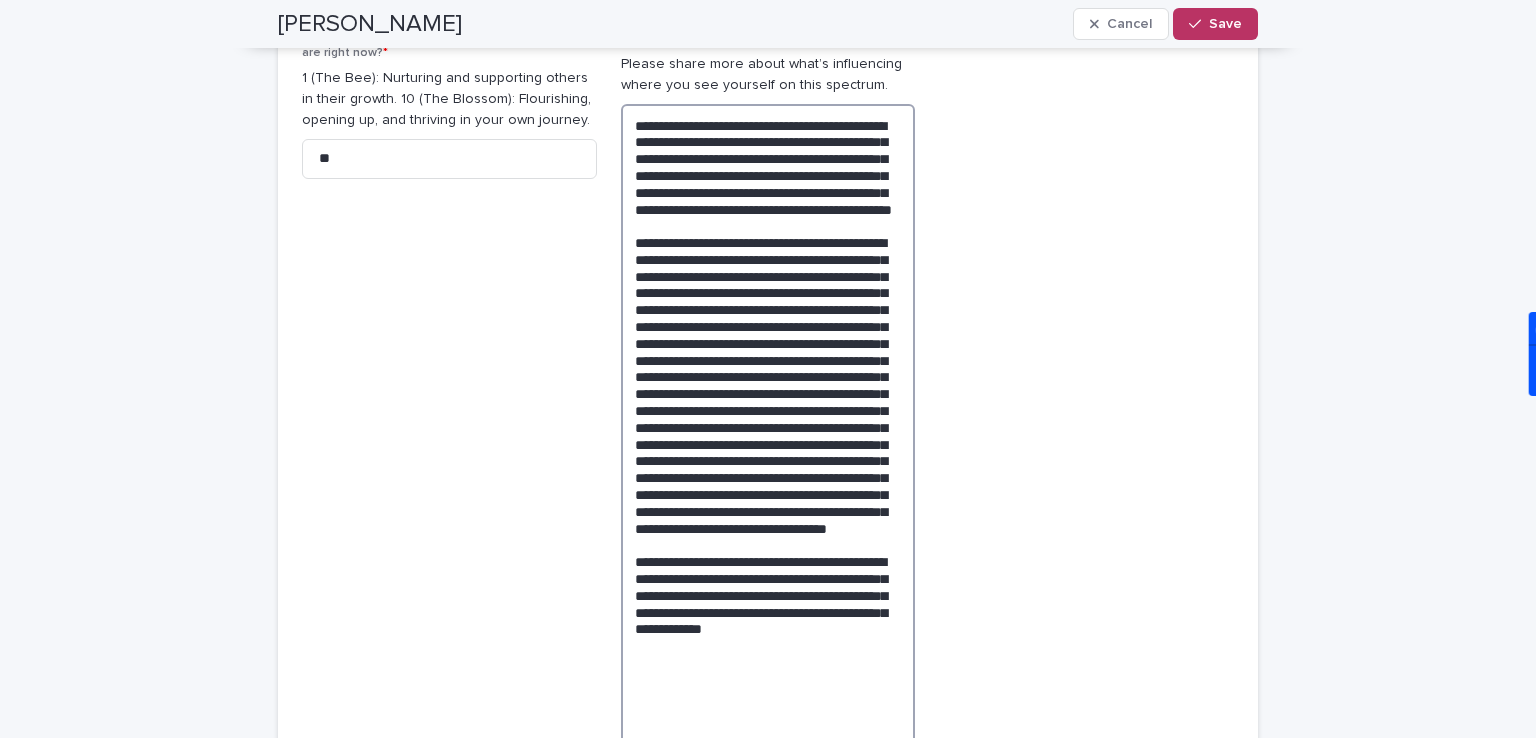 click at bounding box center [768, 428] 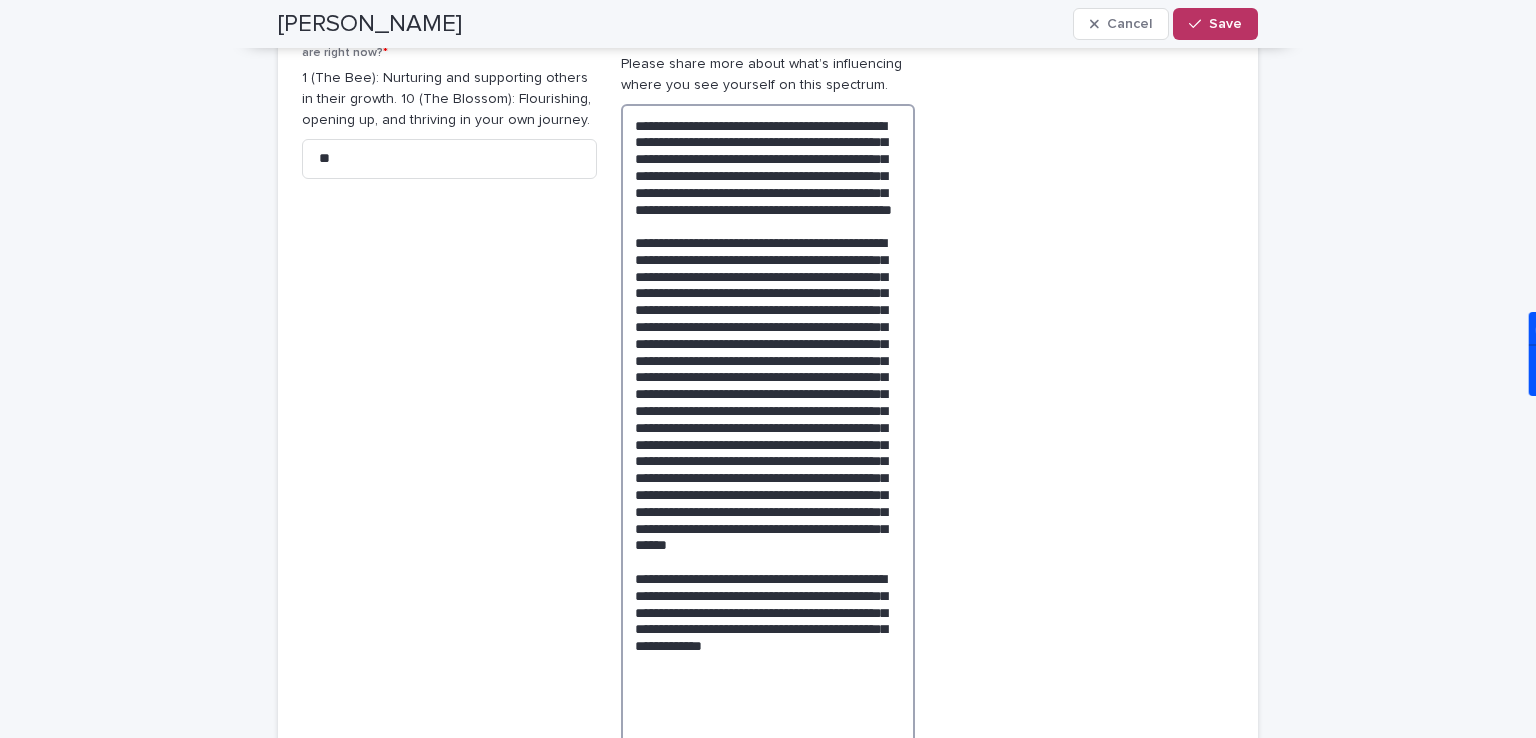 scroll, scrollTop: 944, scrollLeft: 0, axis: vertical 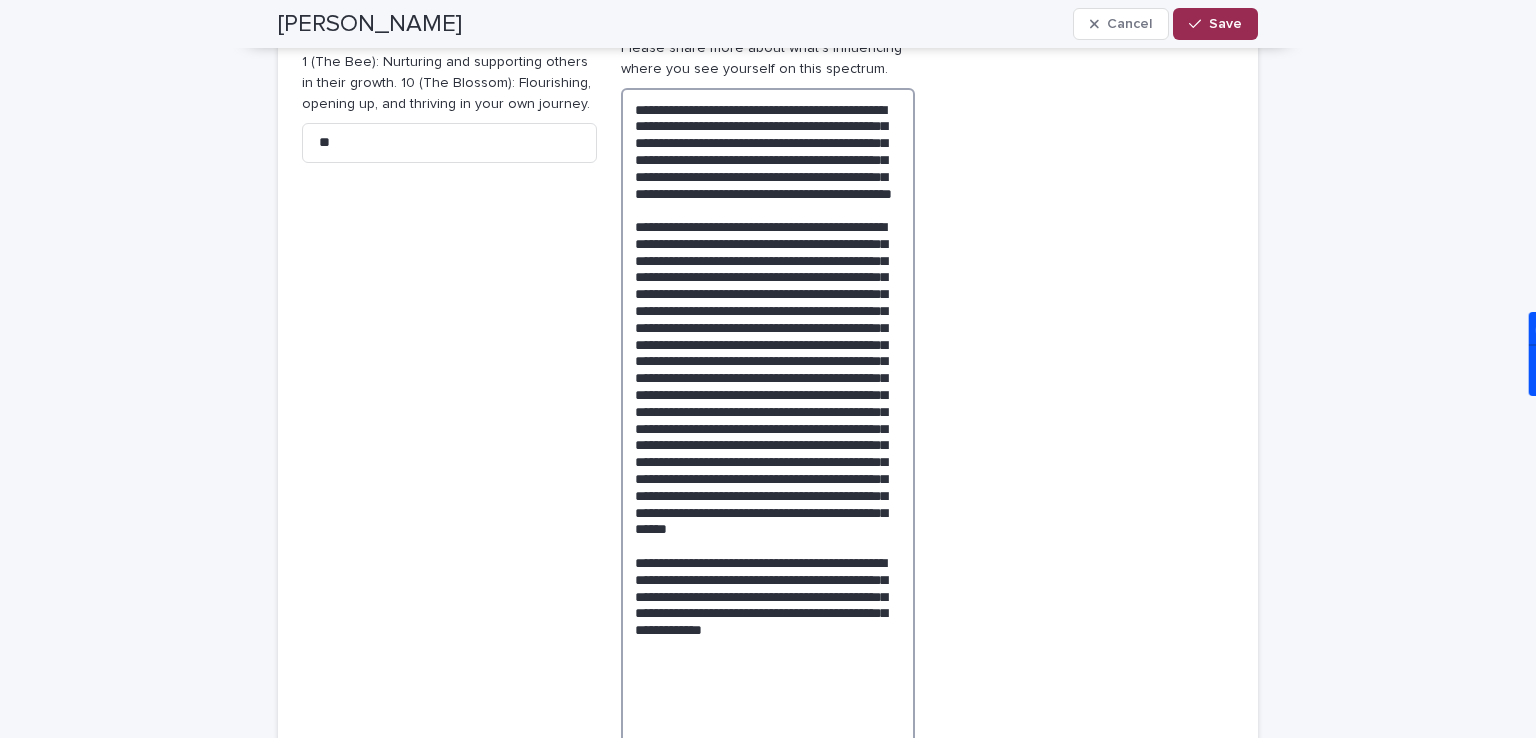 type on "**********" 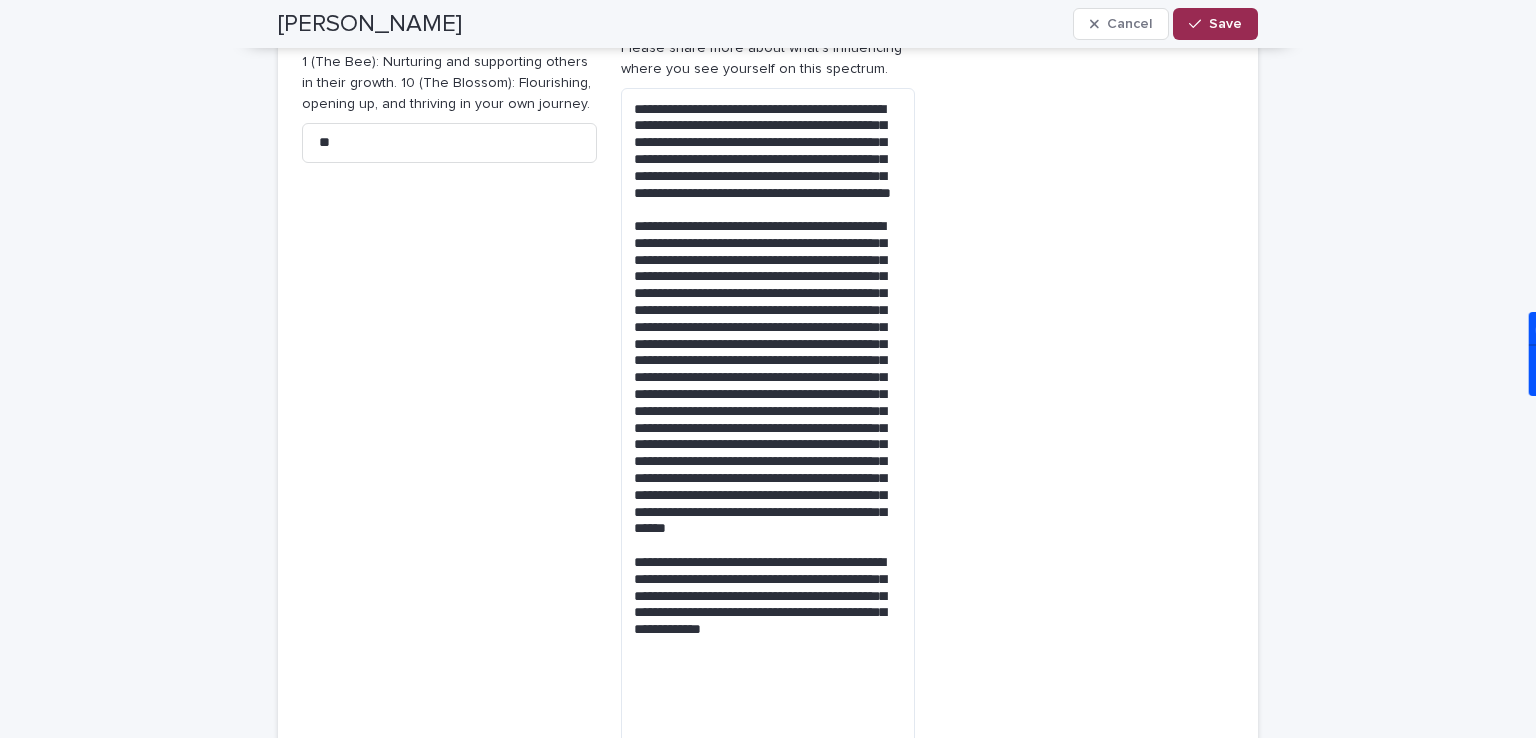 click on "Save" at bounding box center [1215, 24] 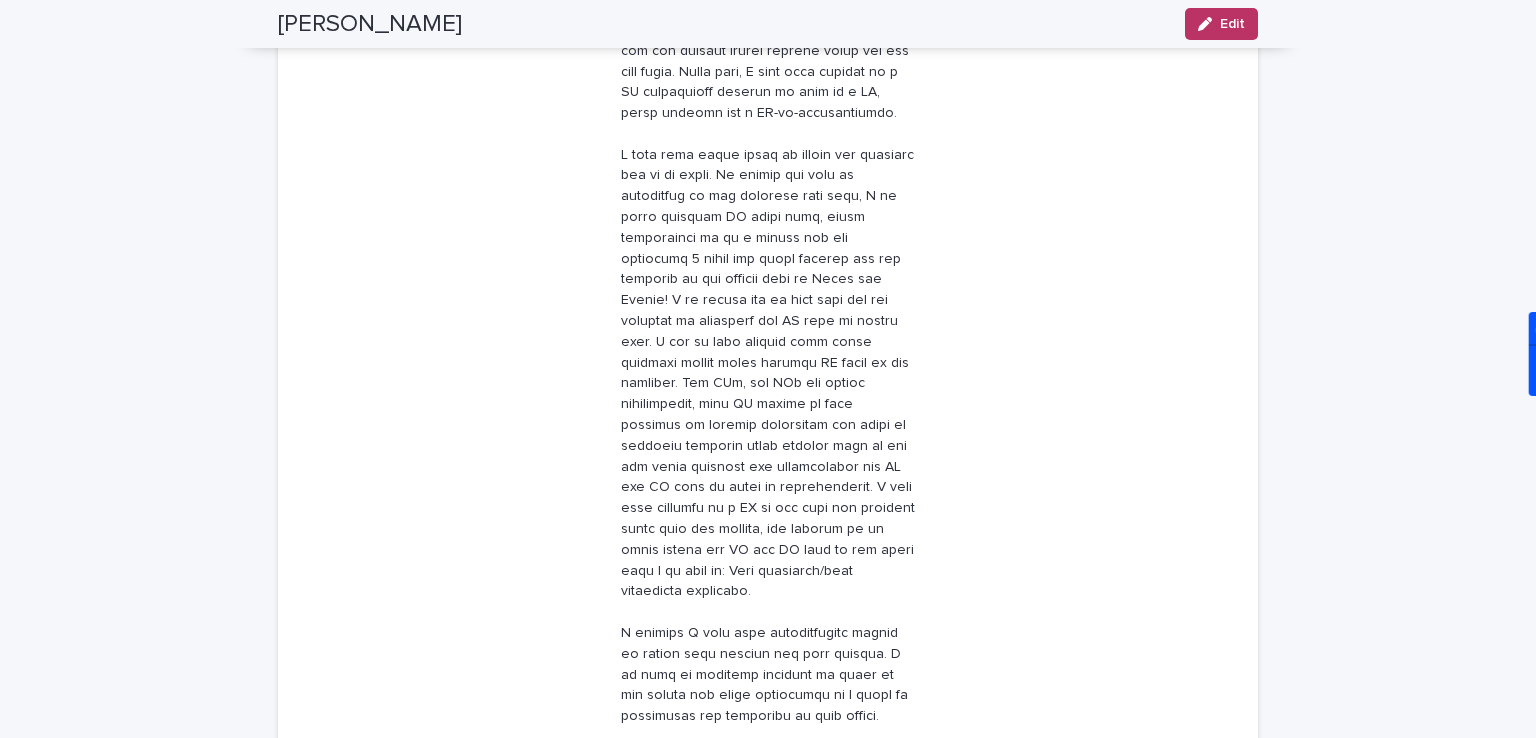 scroll, scrollTop: 922, scrollLeft: 0, axis: vertical 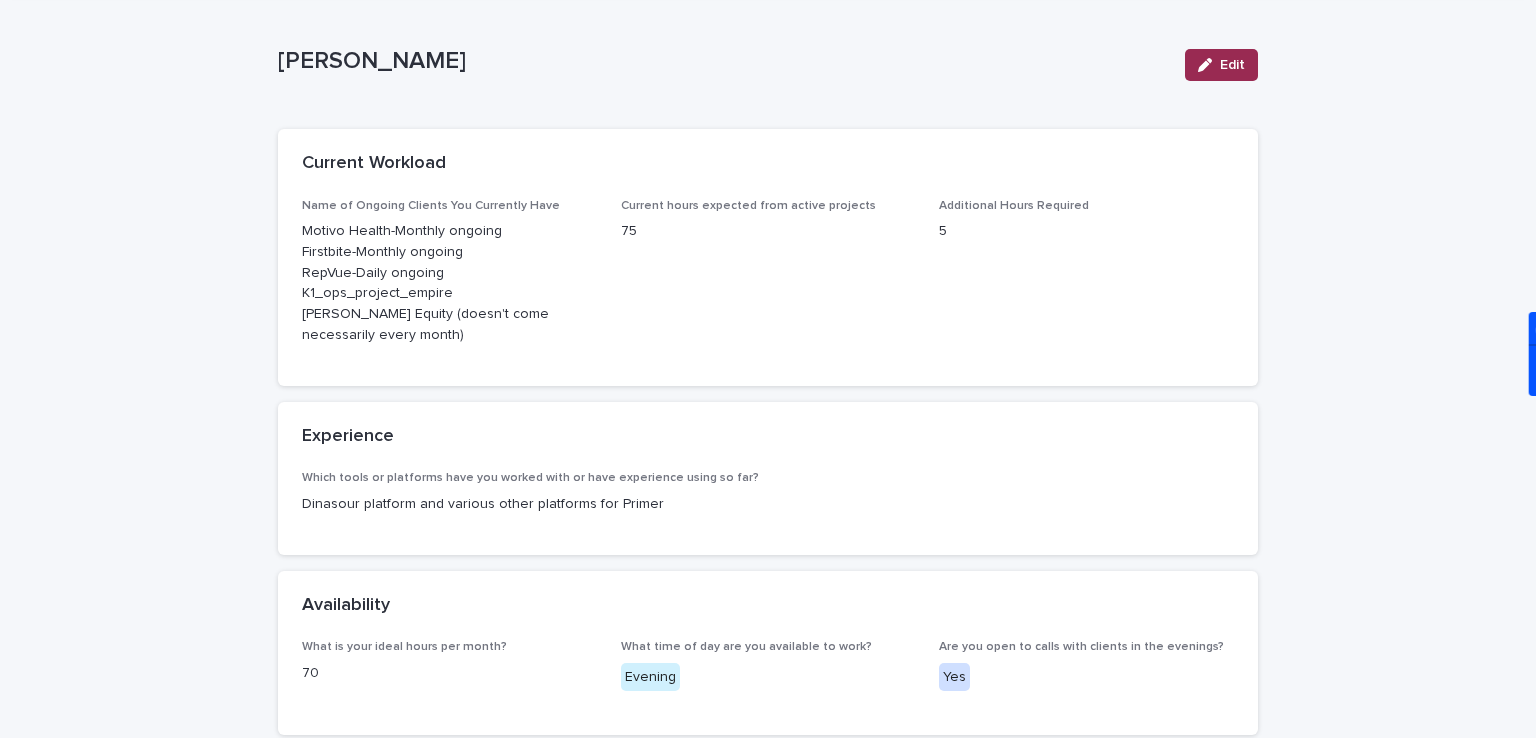 click on "Edit" at bounding box center [1221, 65] 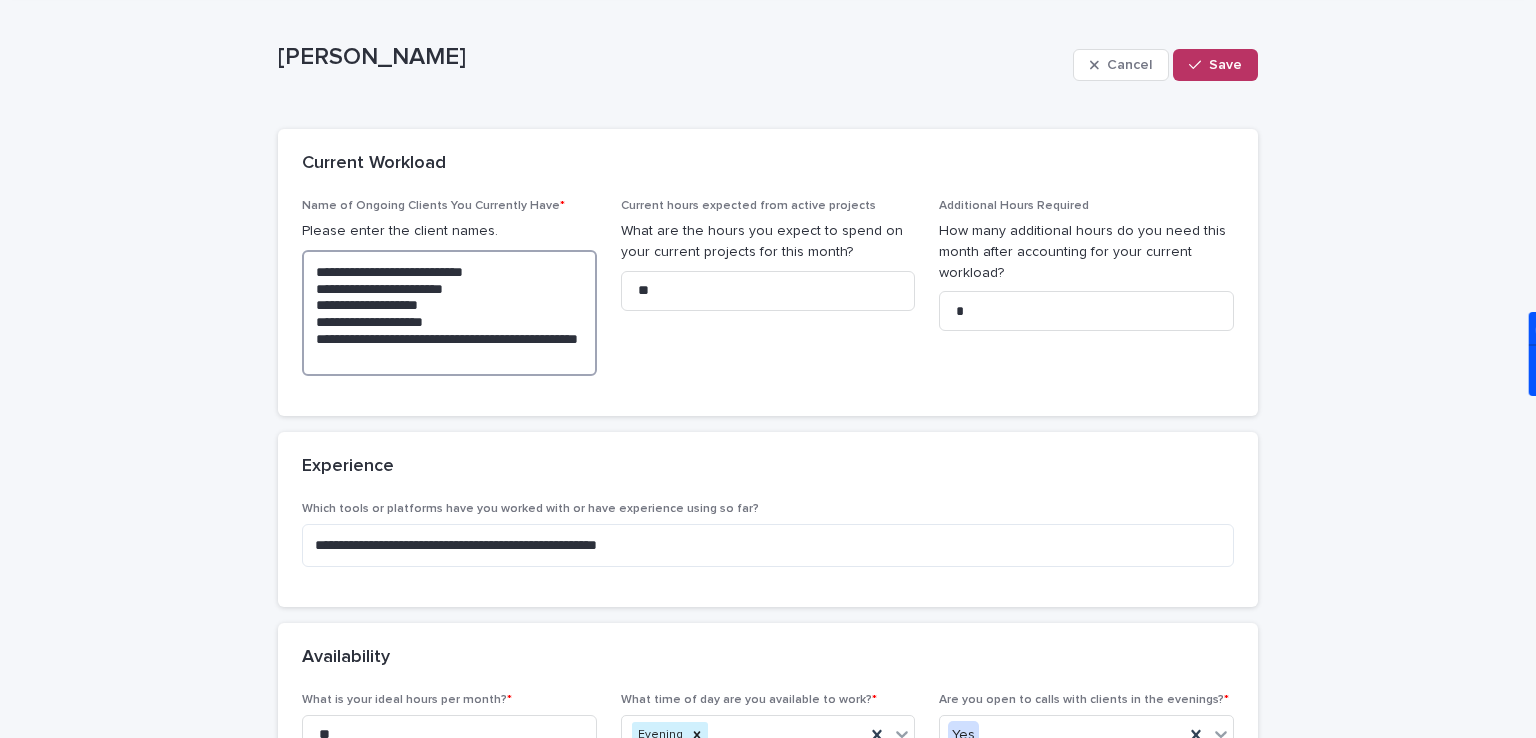 drag, startPoint x: 456, startPoint y: 318, endPoint x: 317, endPoint y: 317, distance: 139.0036 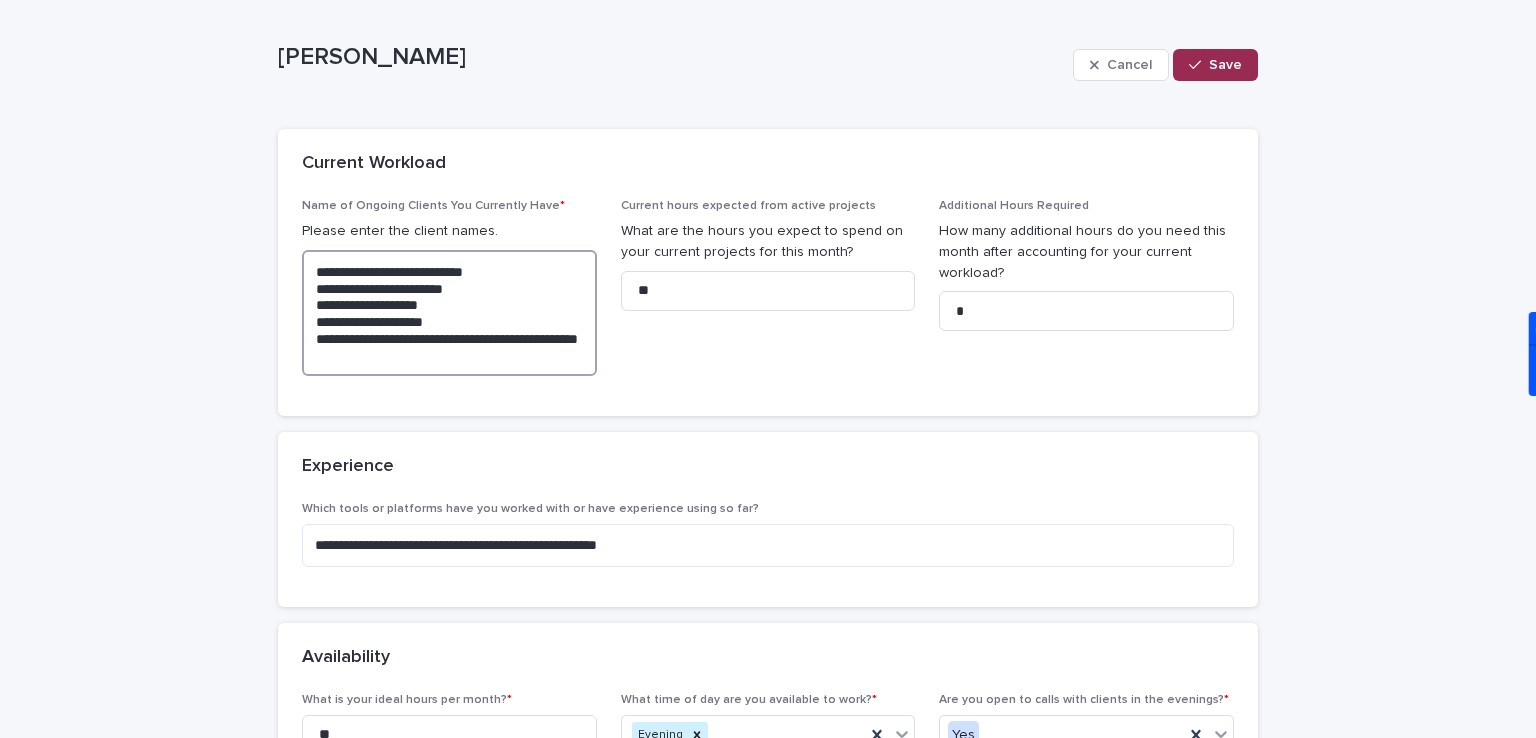 type on "**********" 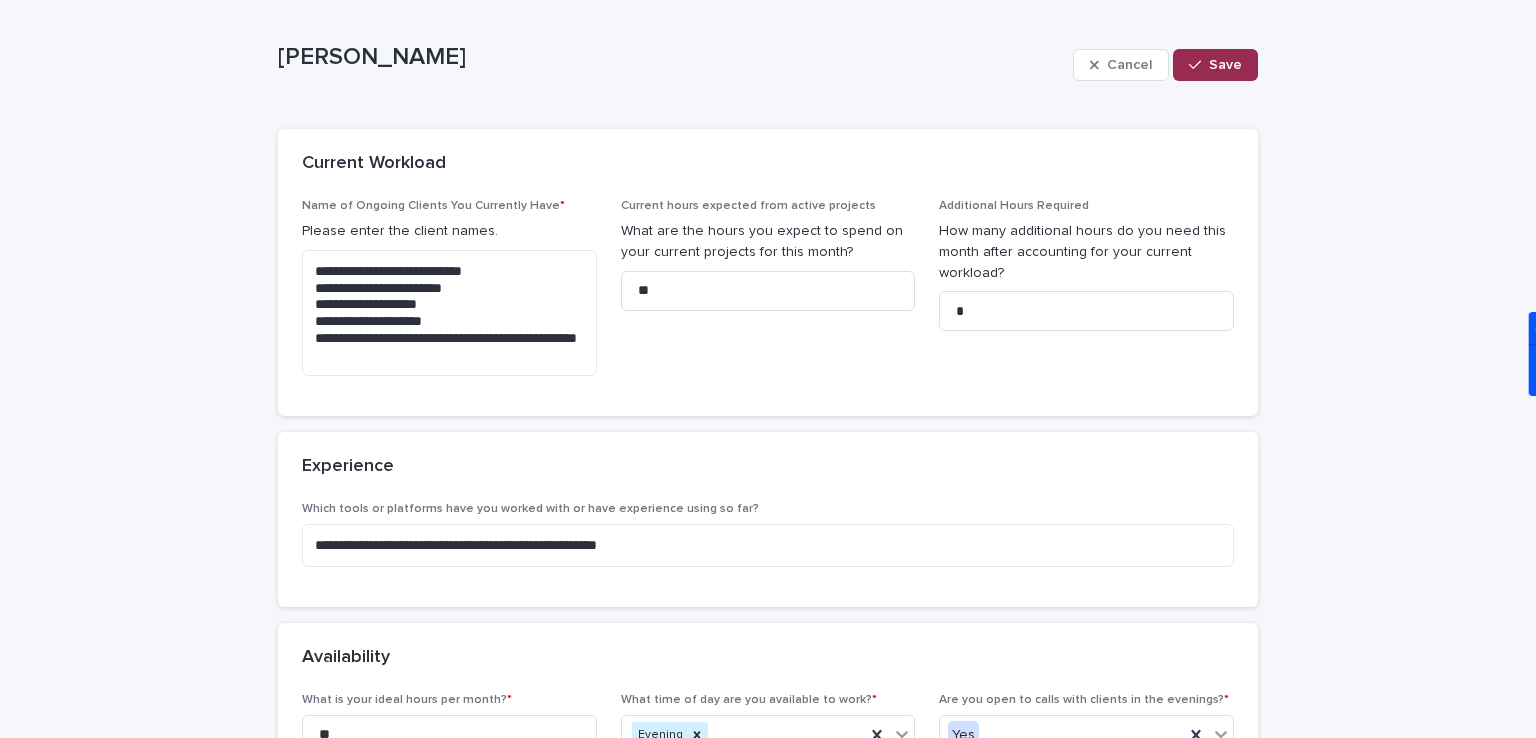 click at bounding box center [1199, 65] 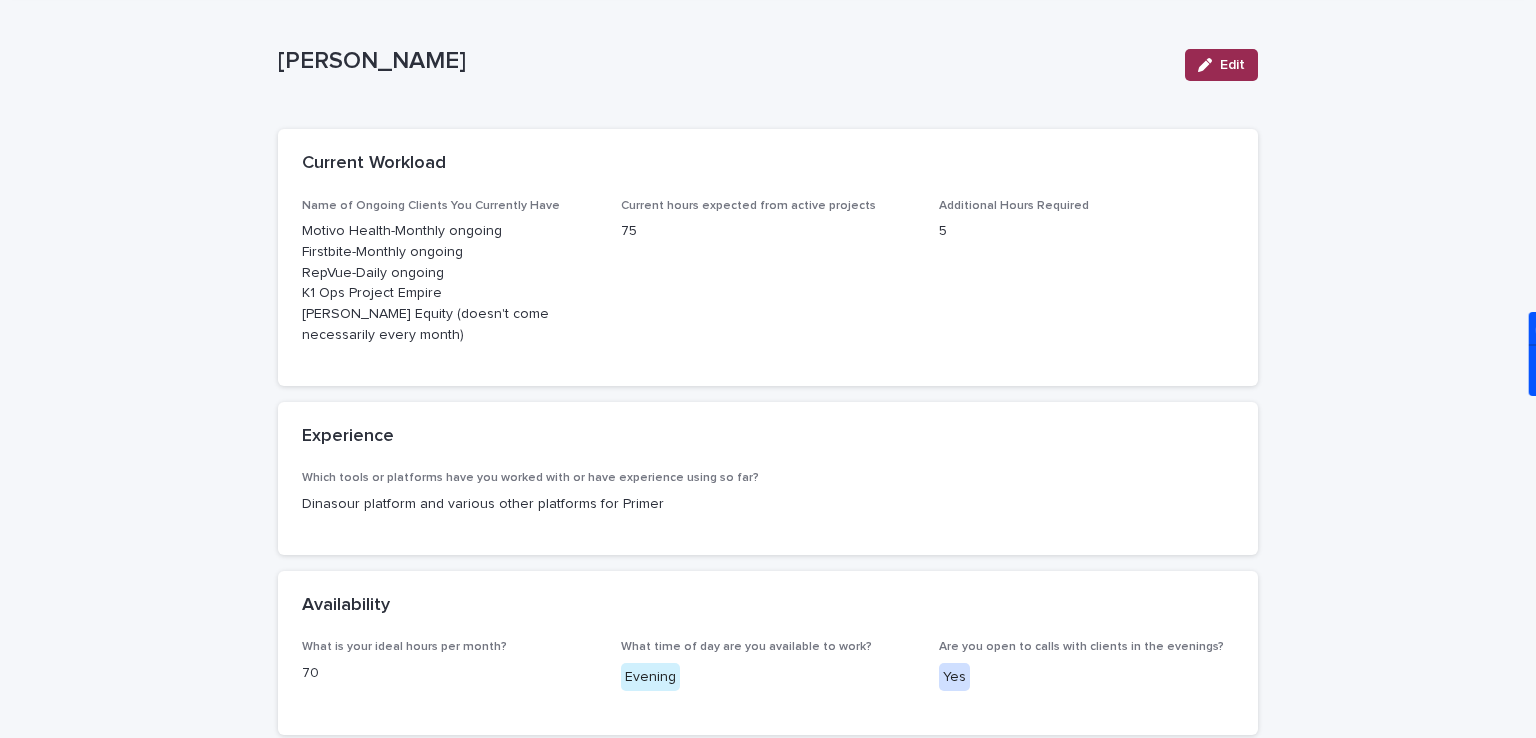 click on "Edit" at bounding box center [1232, 65] 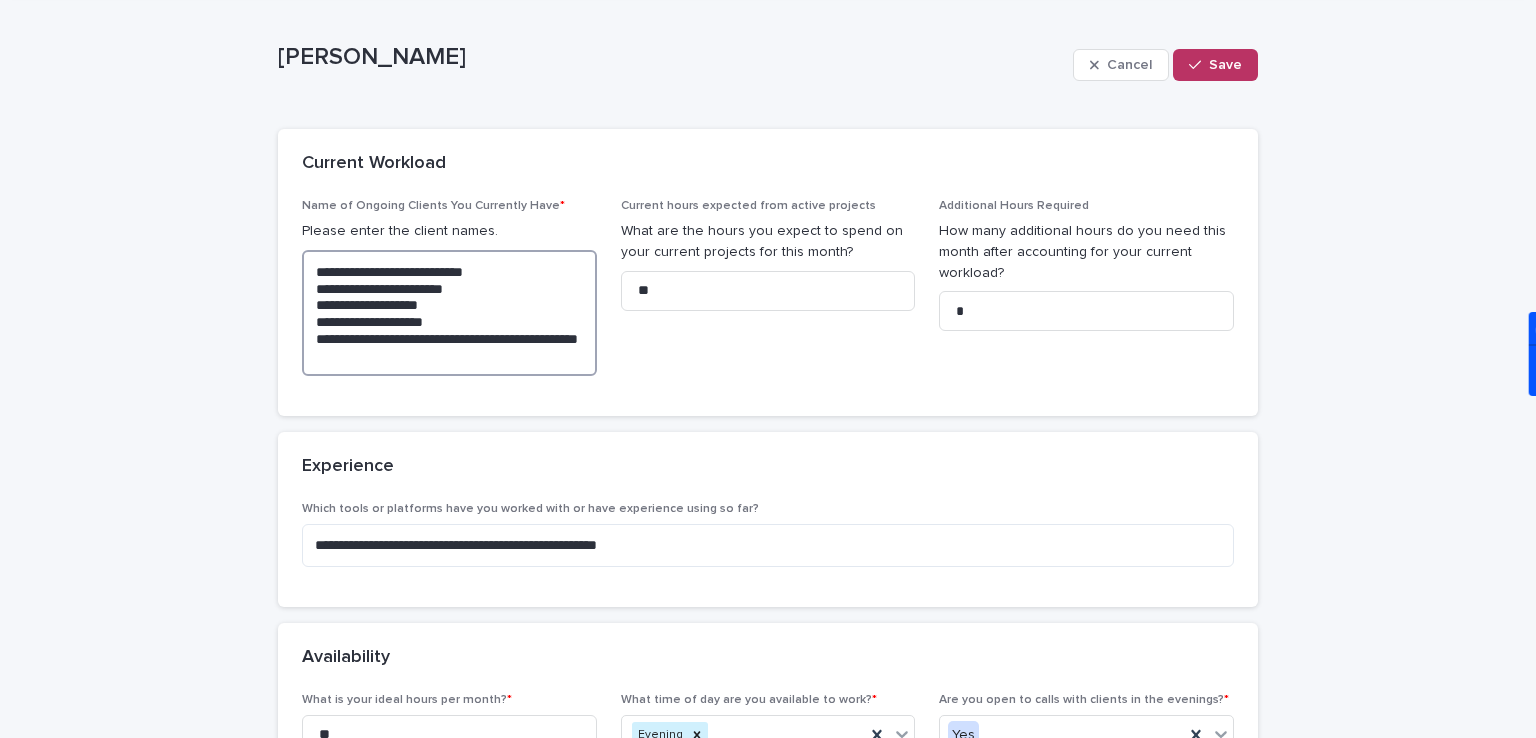 click on "**********" at bounding box center (449, 313) 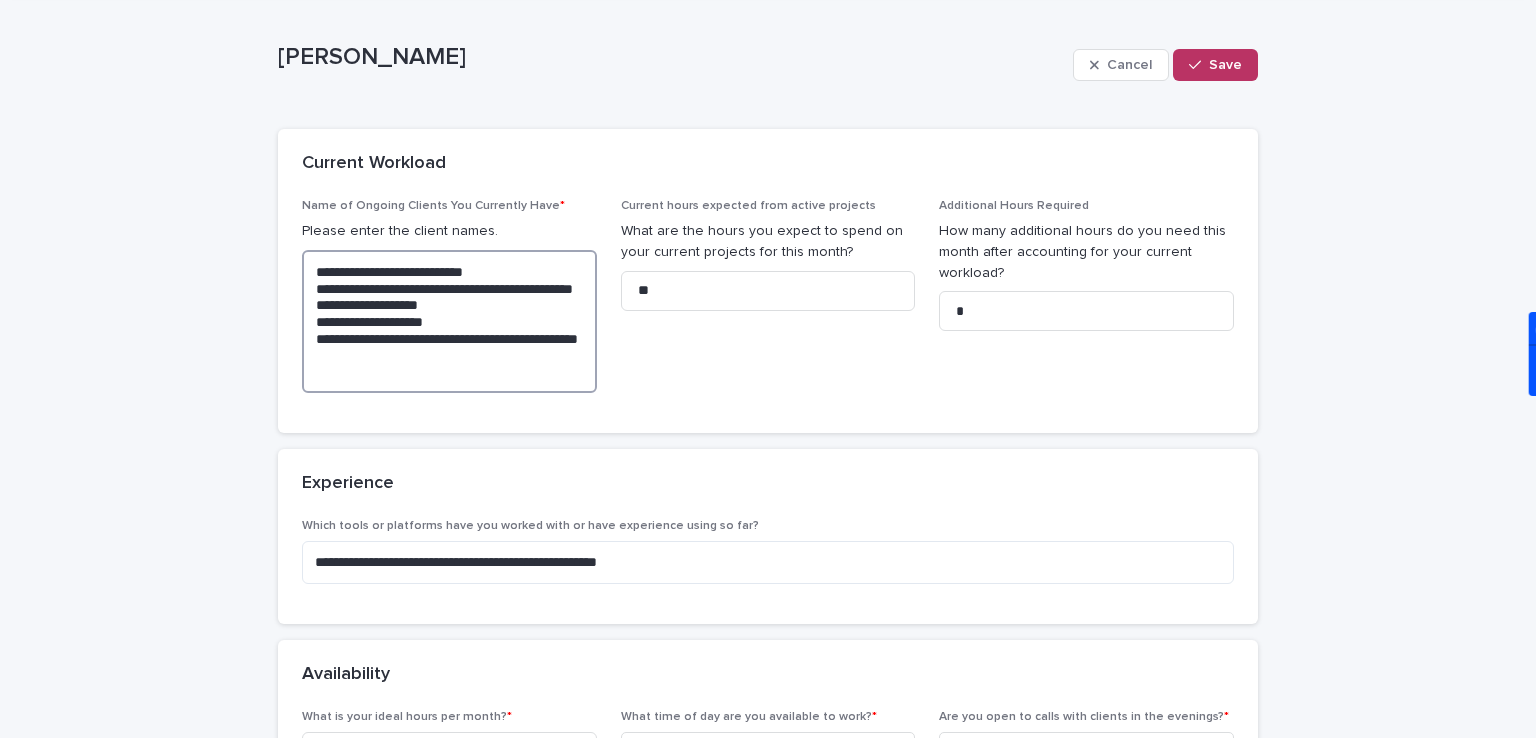click on "**********" at bounding box center [449, 322] 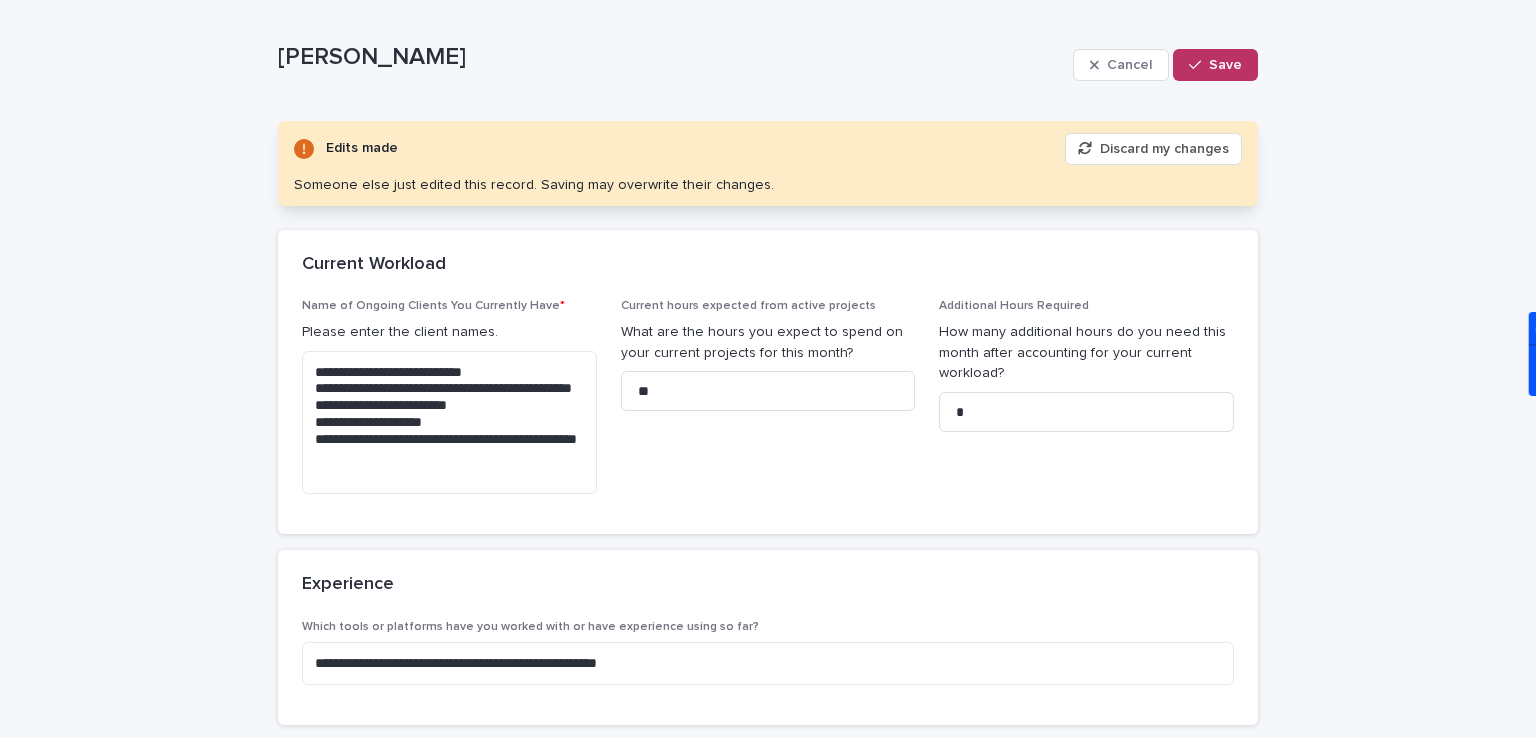 click on "Discard my changes" at bounding box center [1153, 149] 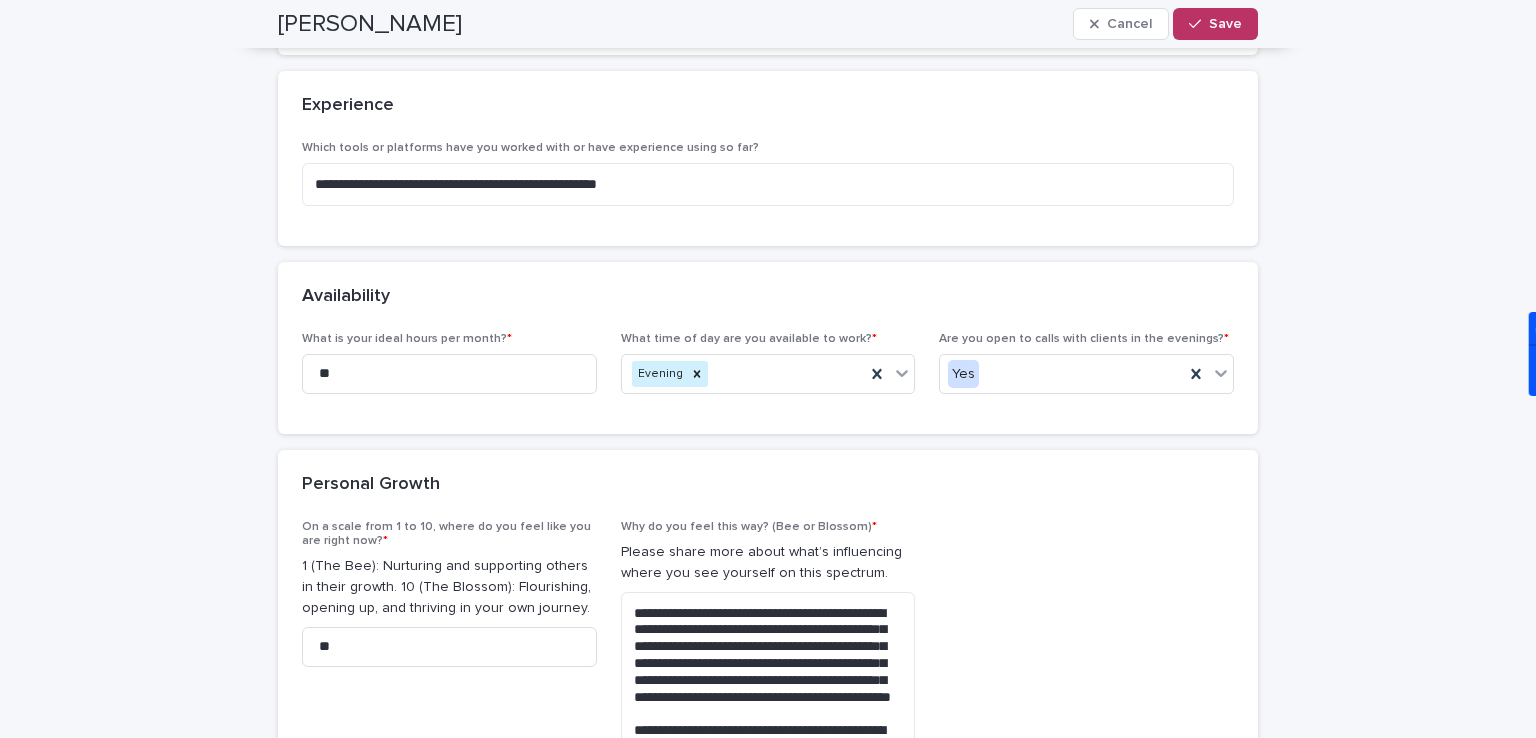 scroll, scrollTop: 156, scrollLeft: 0, axis: vertical 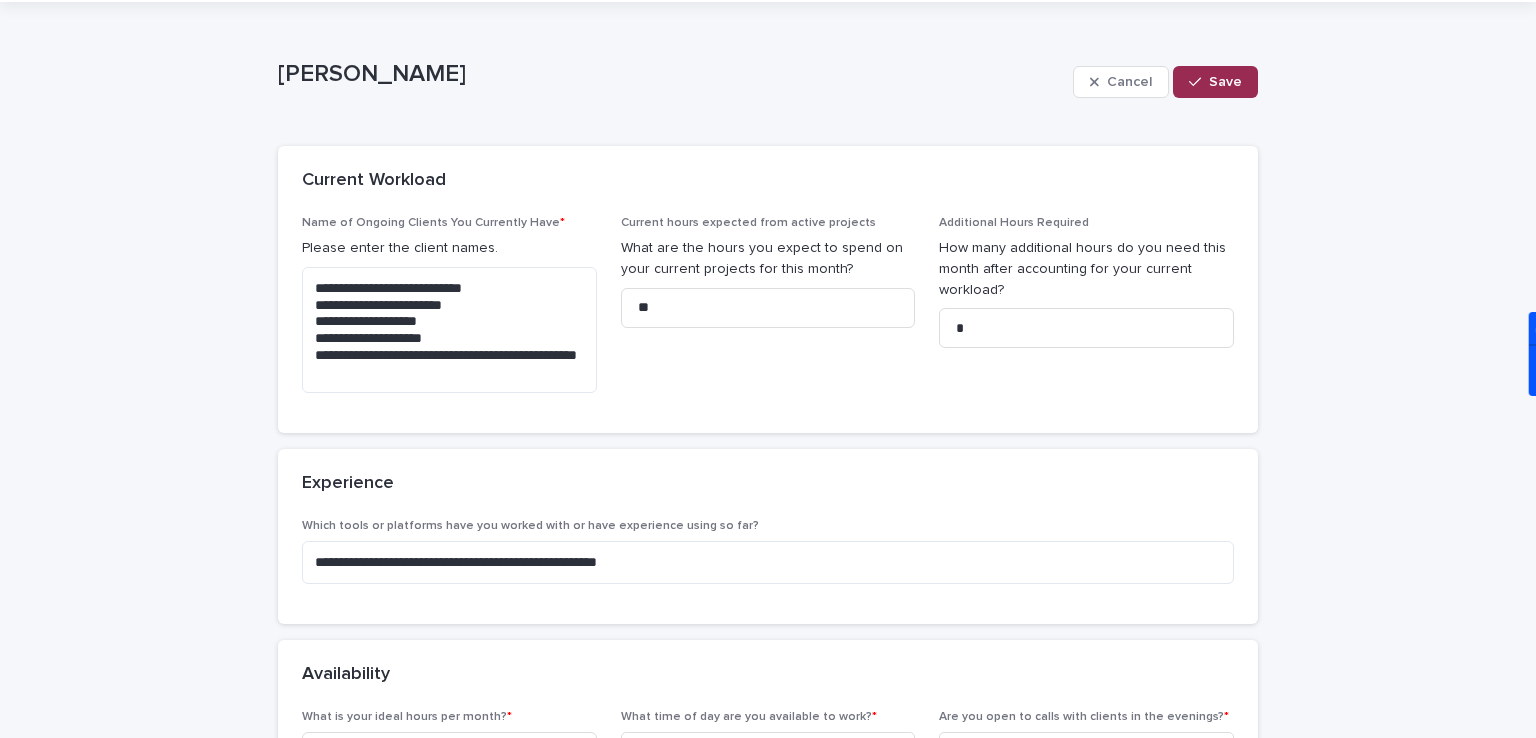 click on "Save" at bounding box center (1225, 82) 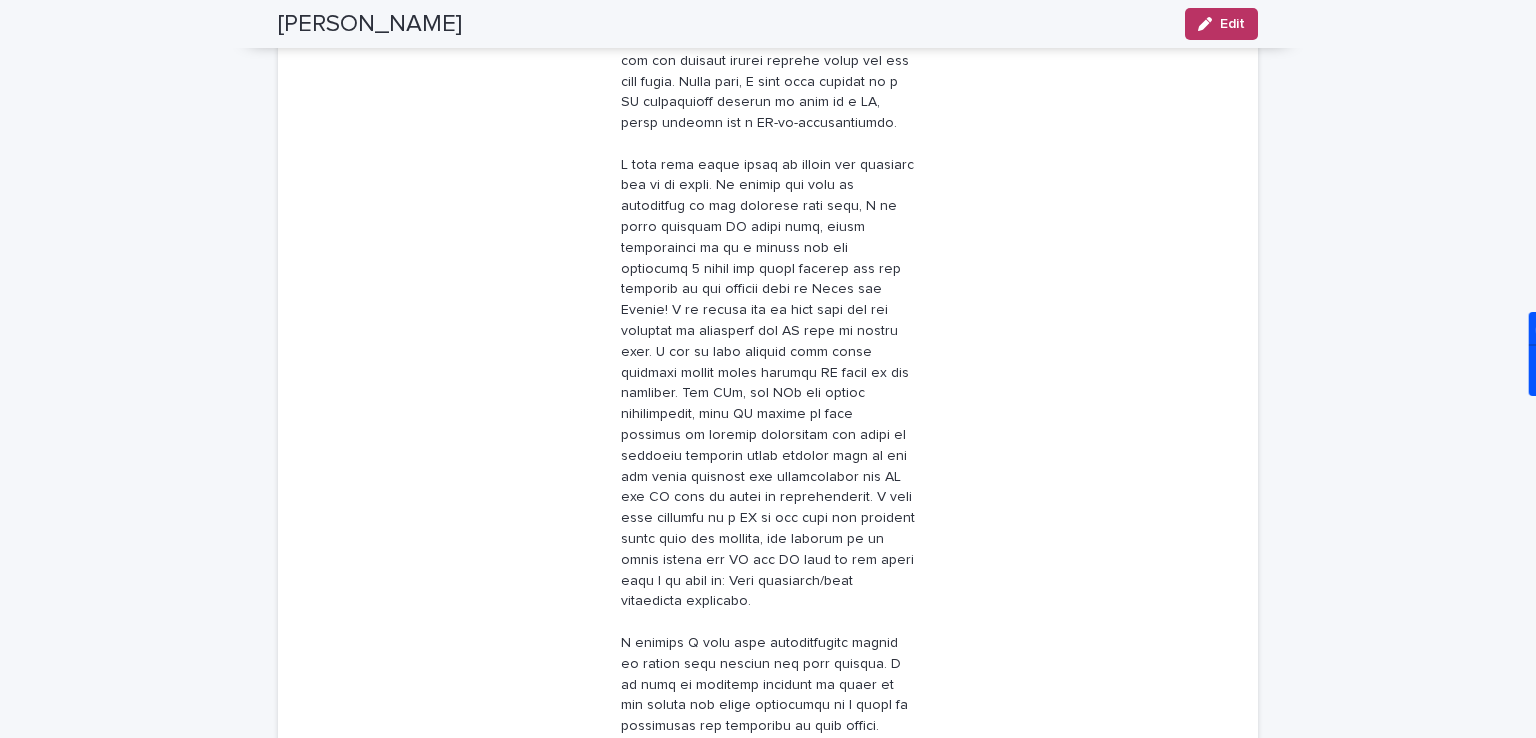 scroll, scrollTop: 0, scrollLeft: 0, axis: both 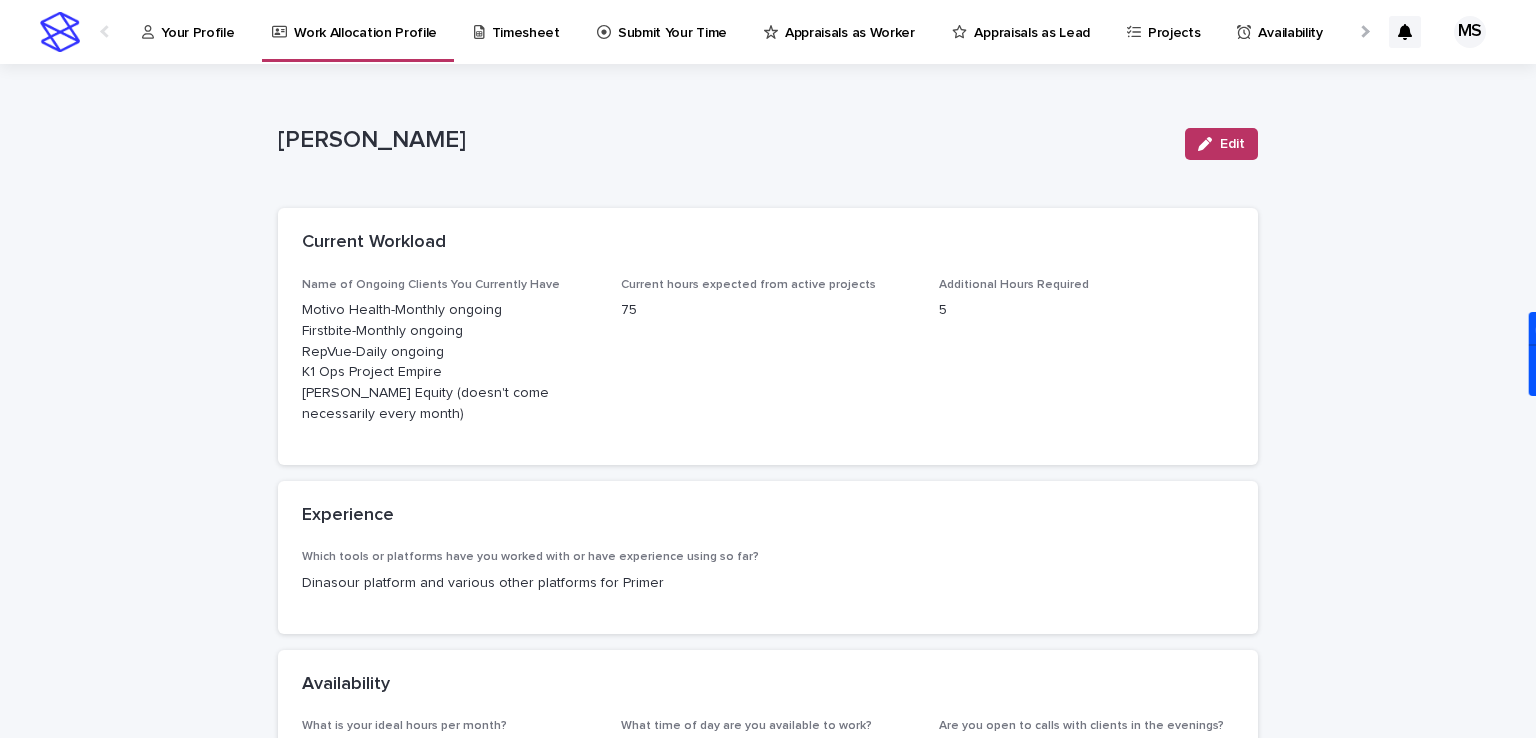 click on "Timesheet" at bounding box center (526, 21) 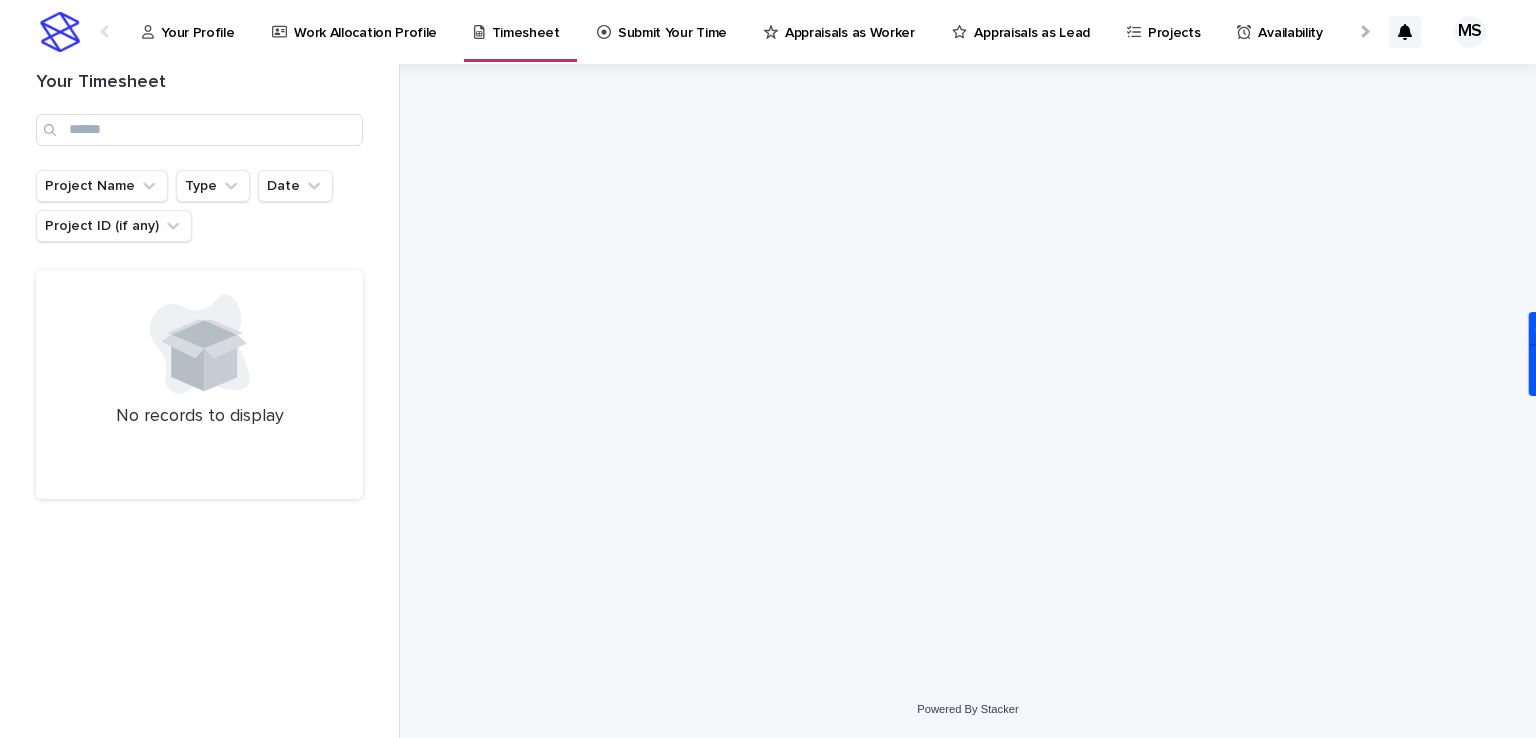 click on "Appraisals as Worker" at bounding box center [850, 21] 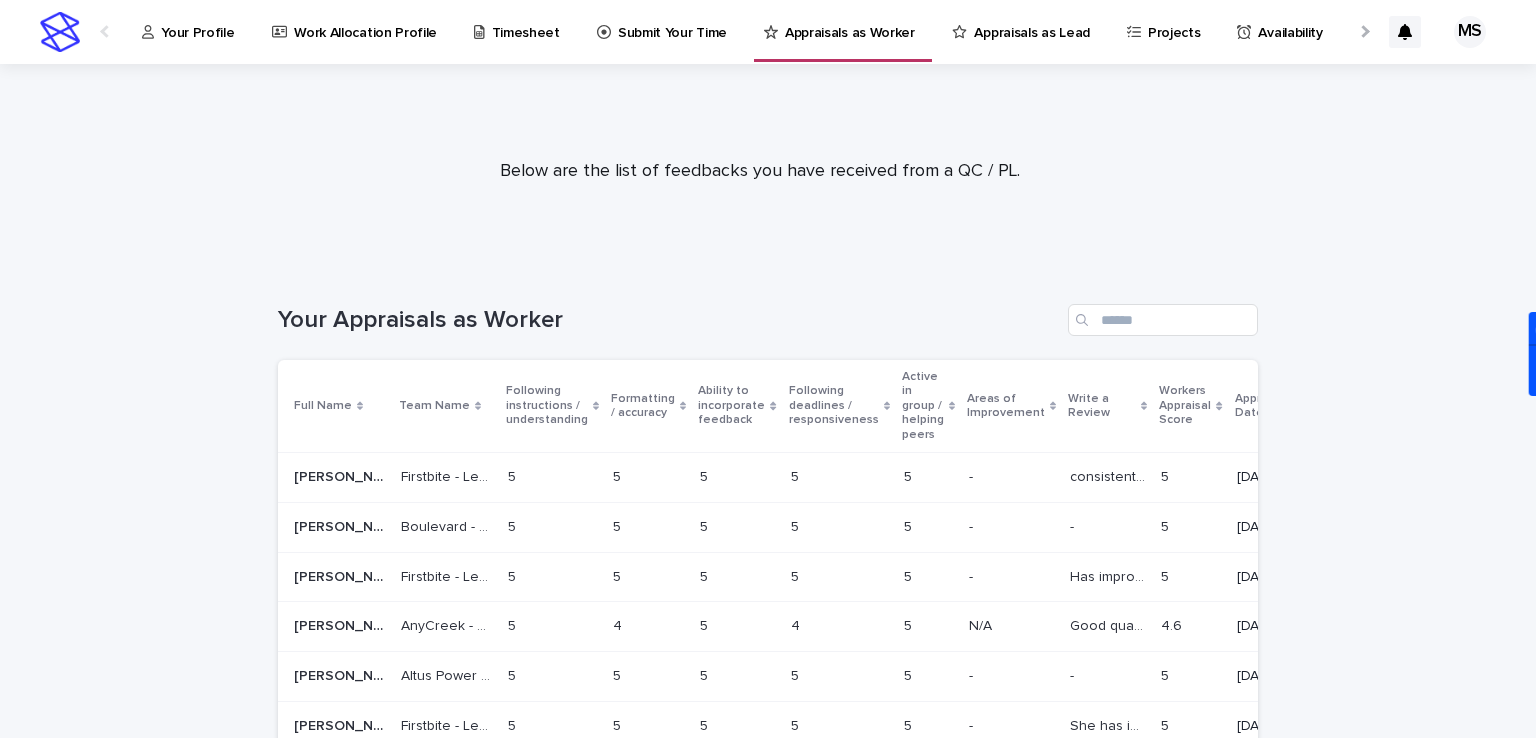 click on "consistent high preformer" at bounding box center [1109, 475] 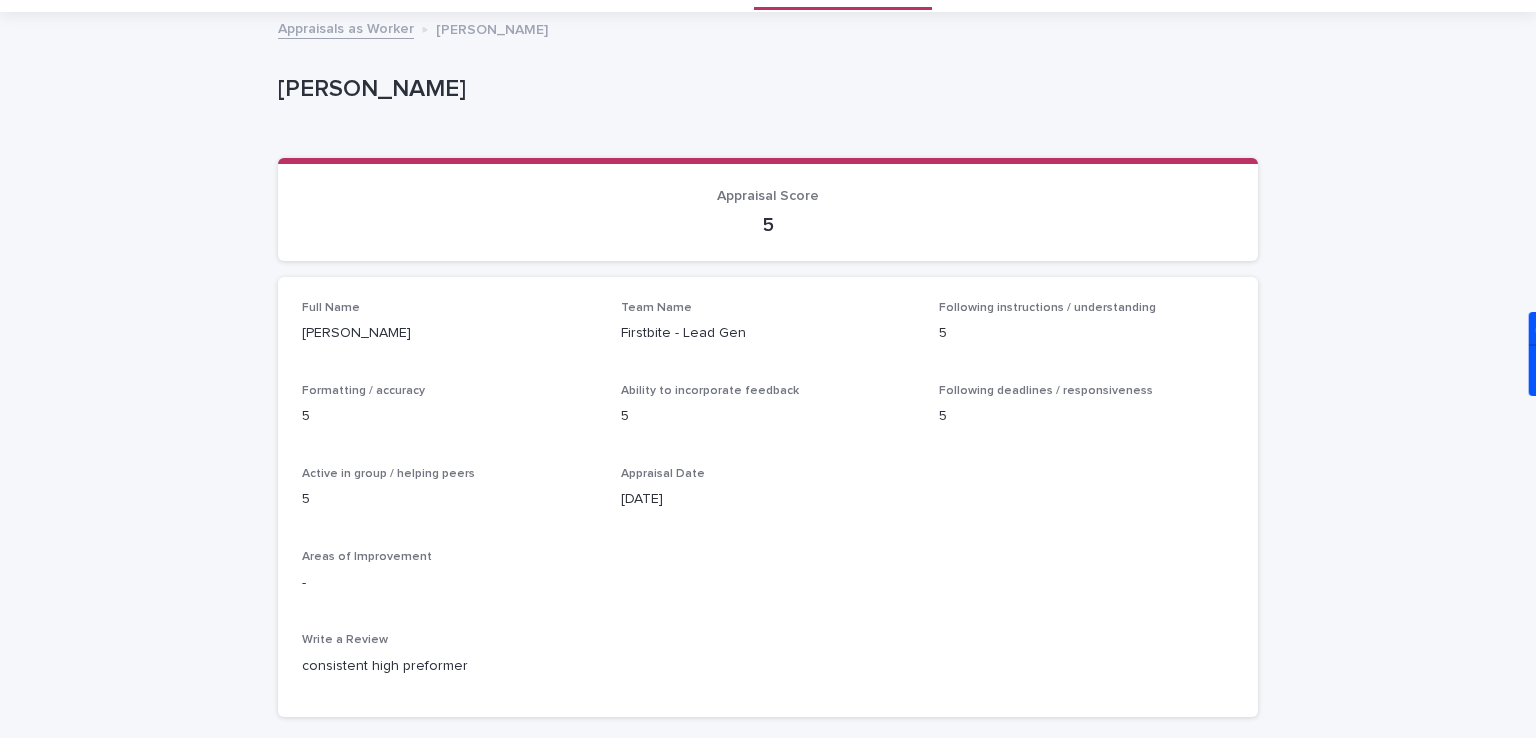 scroll, scrollTop: 88, scrollLeft: 0, axis: vertical 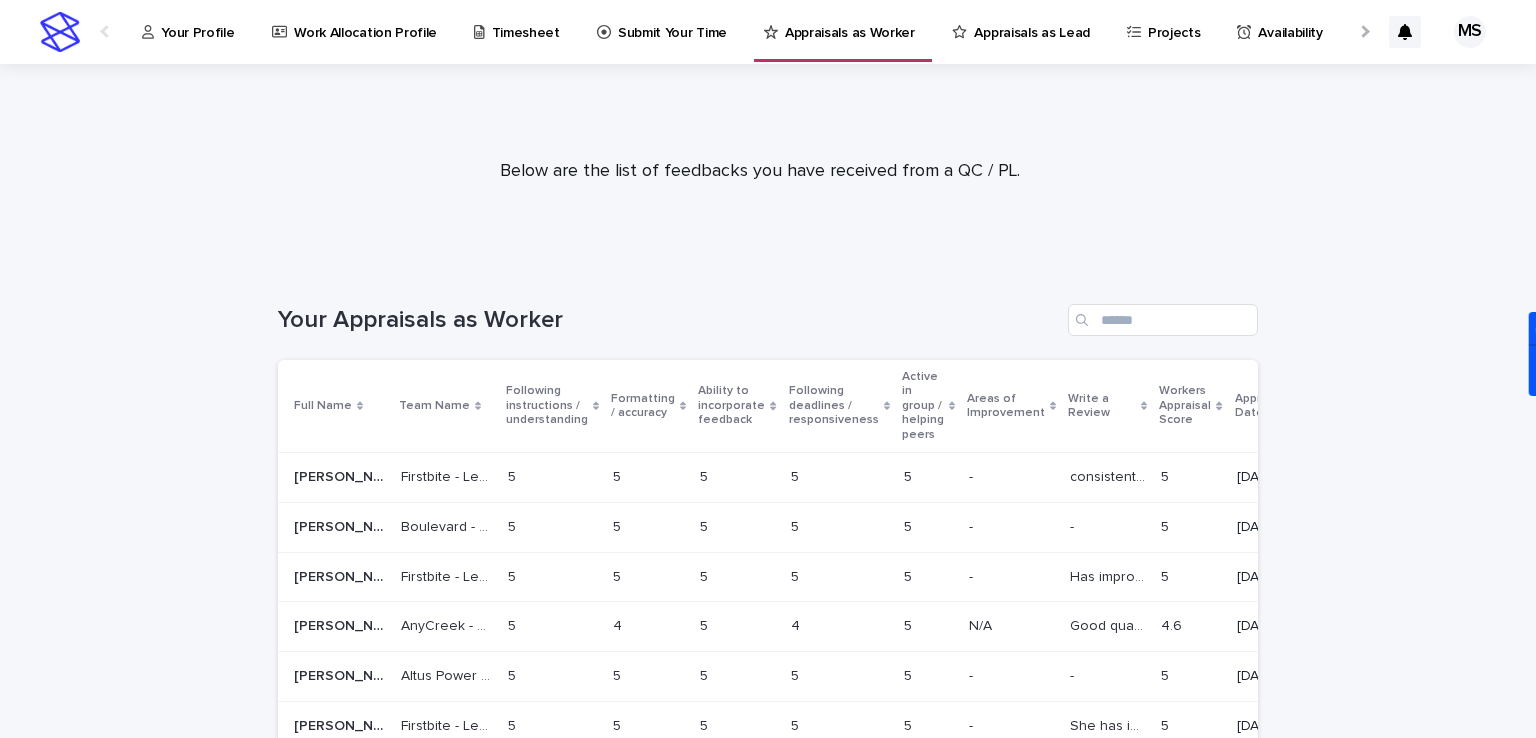 click on "[DATE]" at bounding box center (1267, 527) 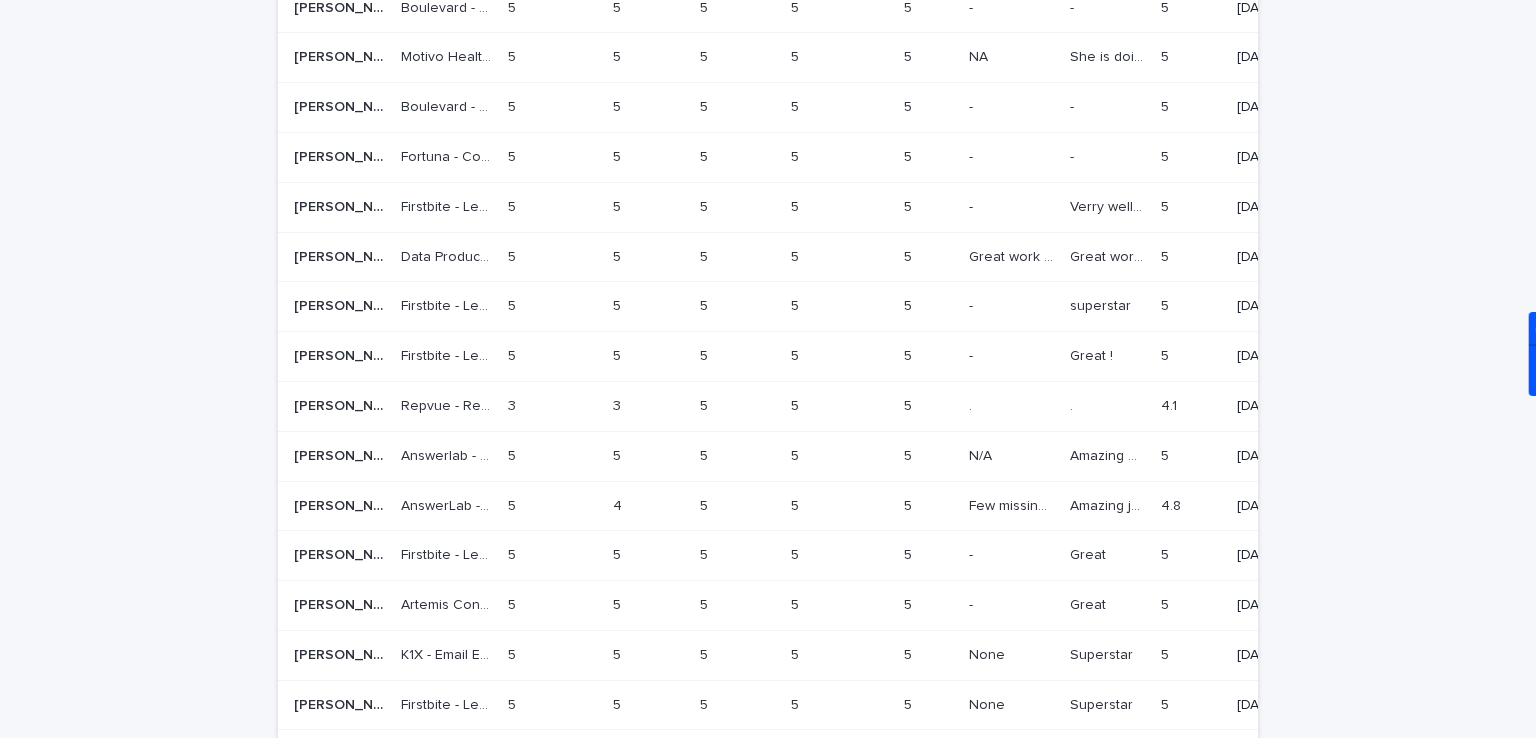 scroll, scrollTop: 852, scrollLeft: 0, axis: vertical 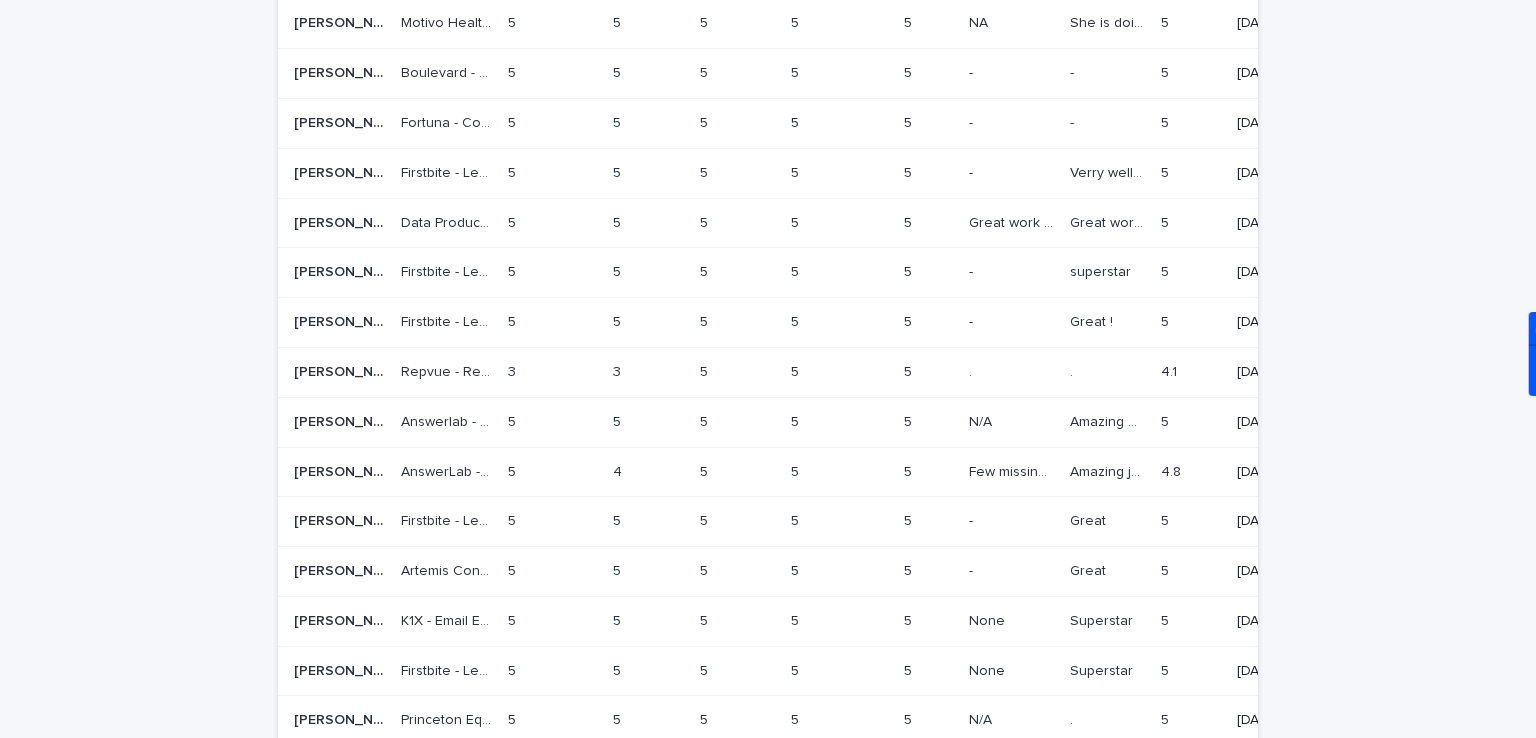 click on "K1X - Email Enrichment" at bounding box center (448, 619) 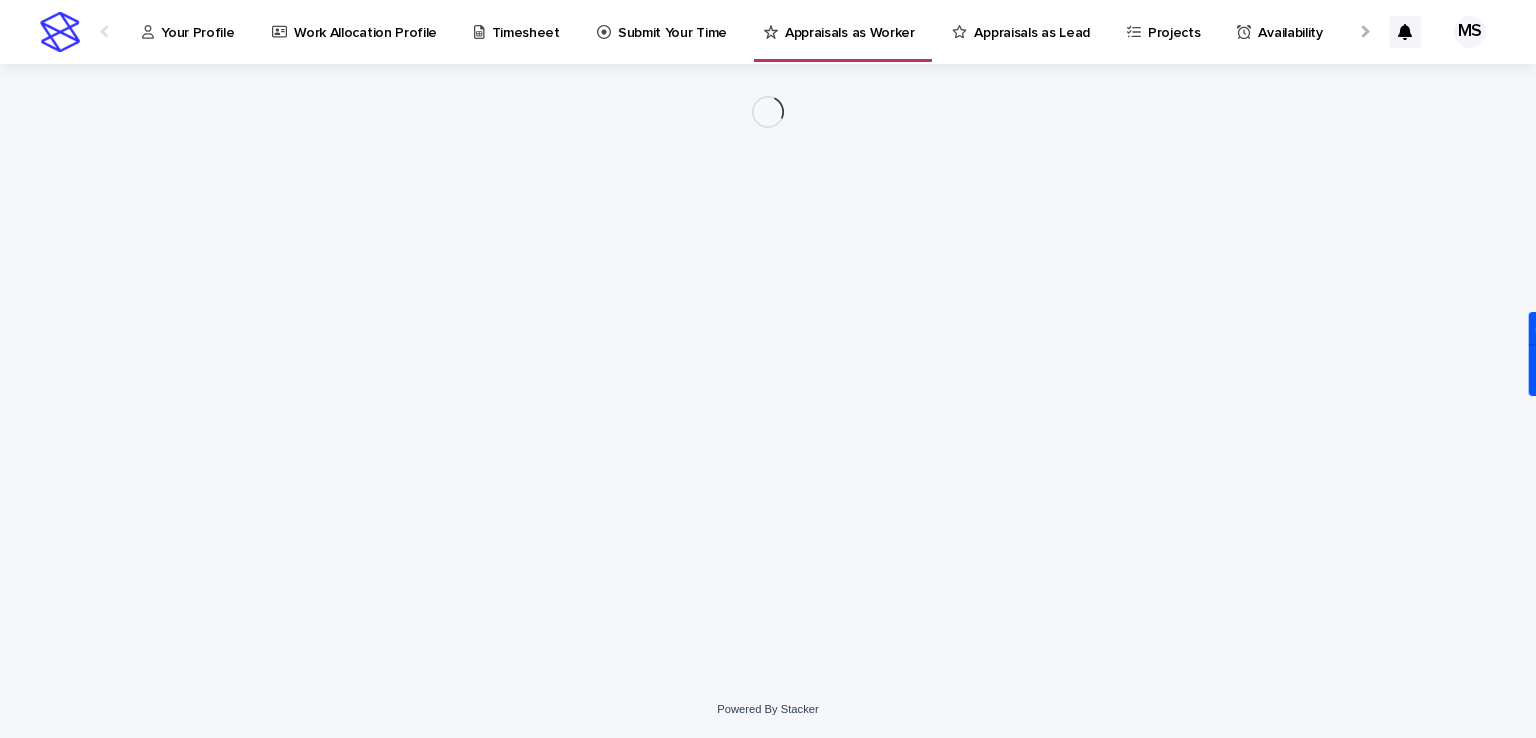 scroll, scrollTop: 0, scrollLeft: 0, axis: both 